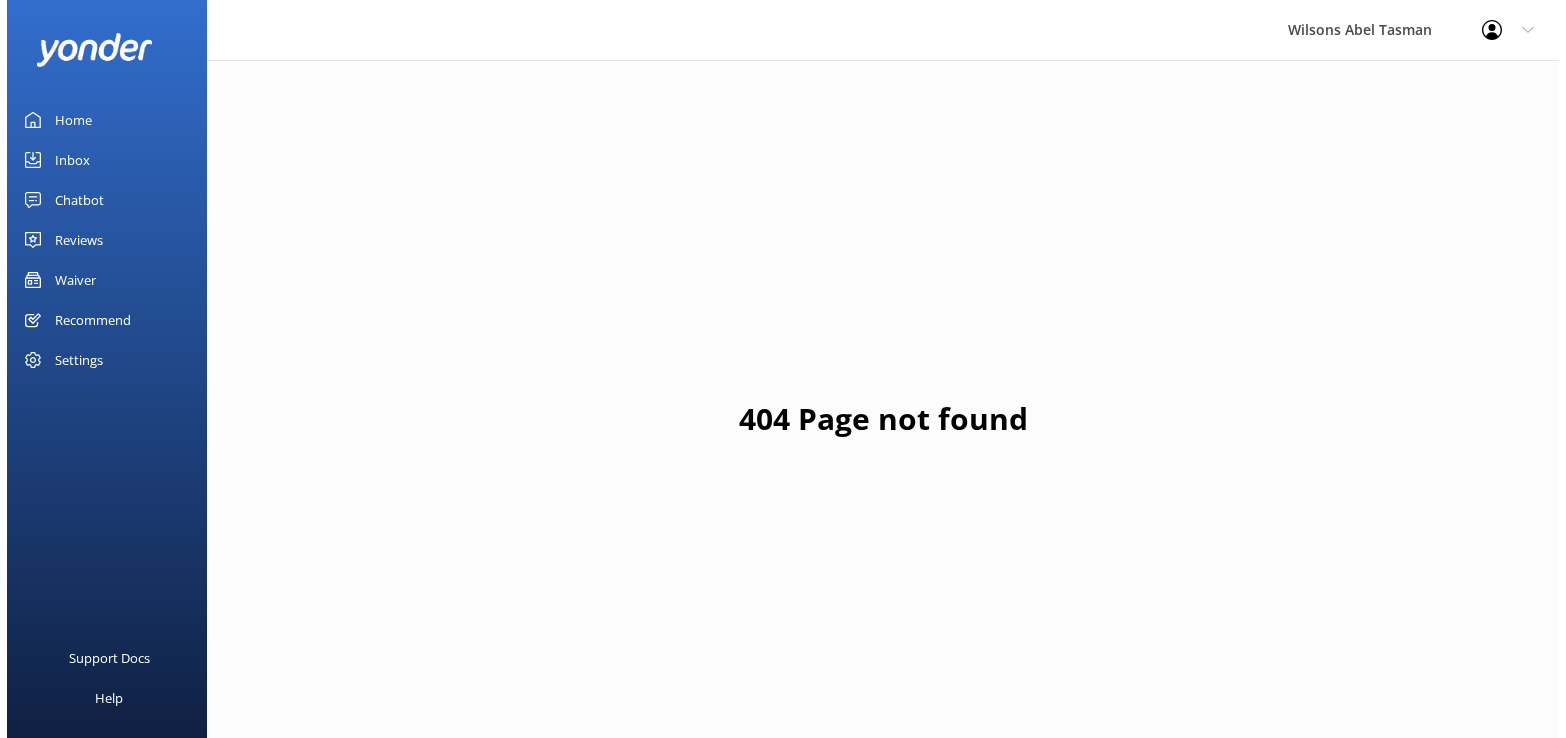 scroll, scrollTop: 0, scrollLeft: 0, axis: both 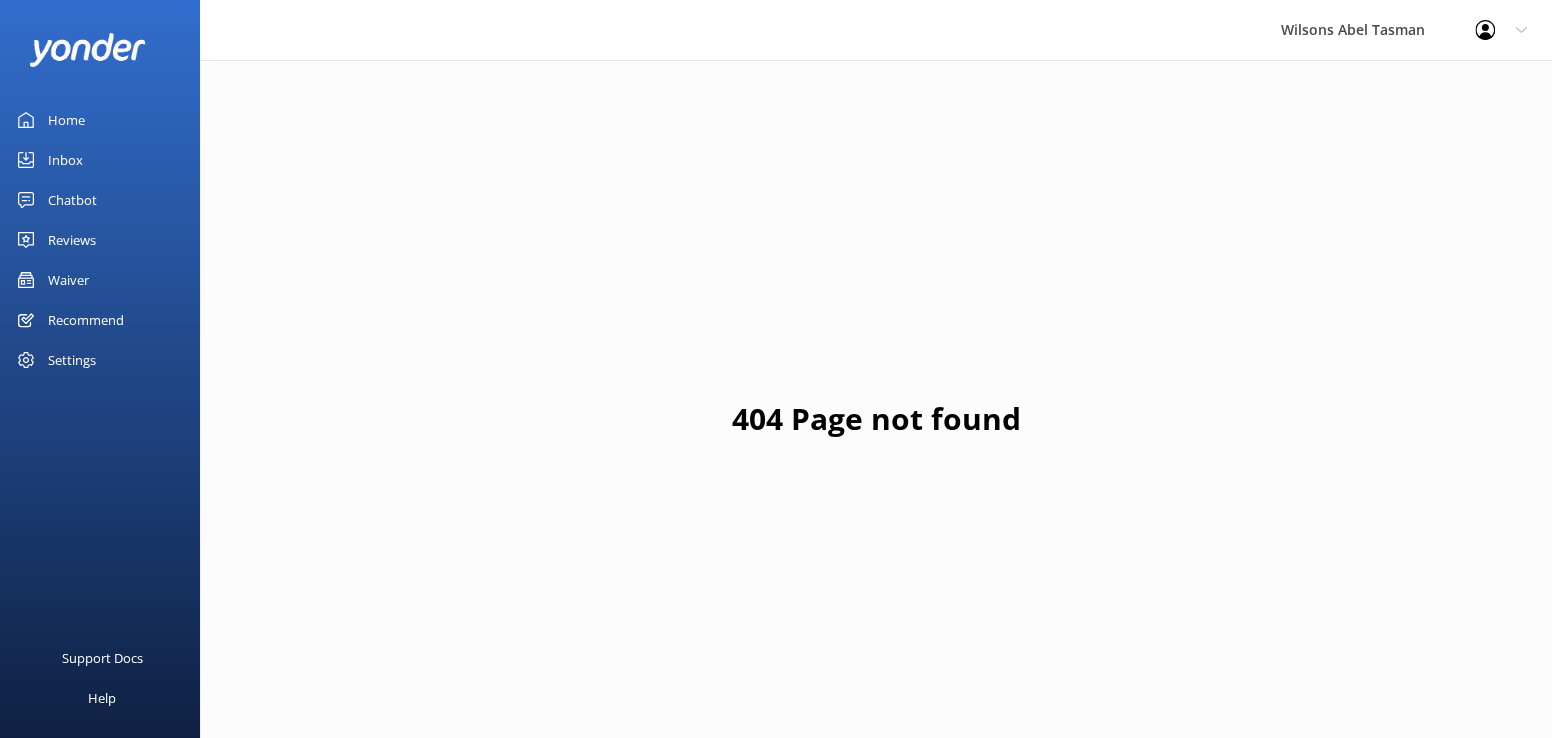click on "Inbox" at bounding box center (65, 160) 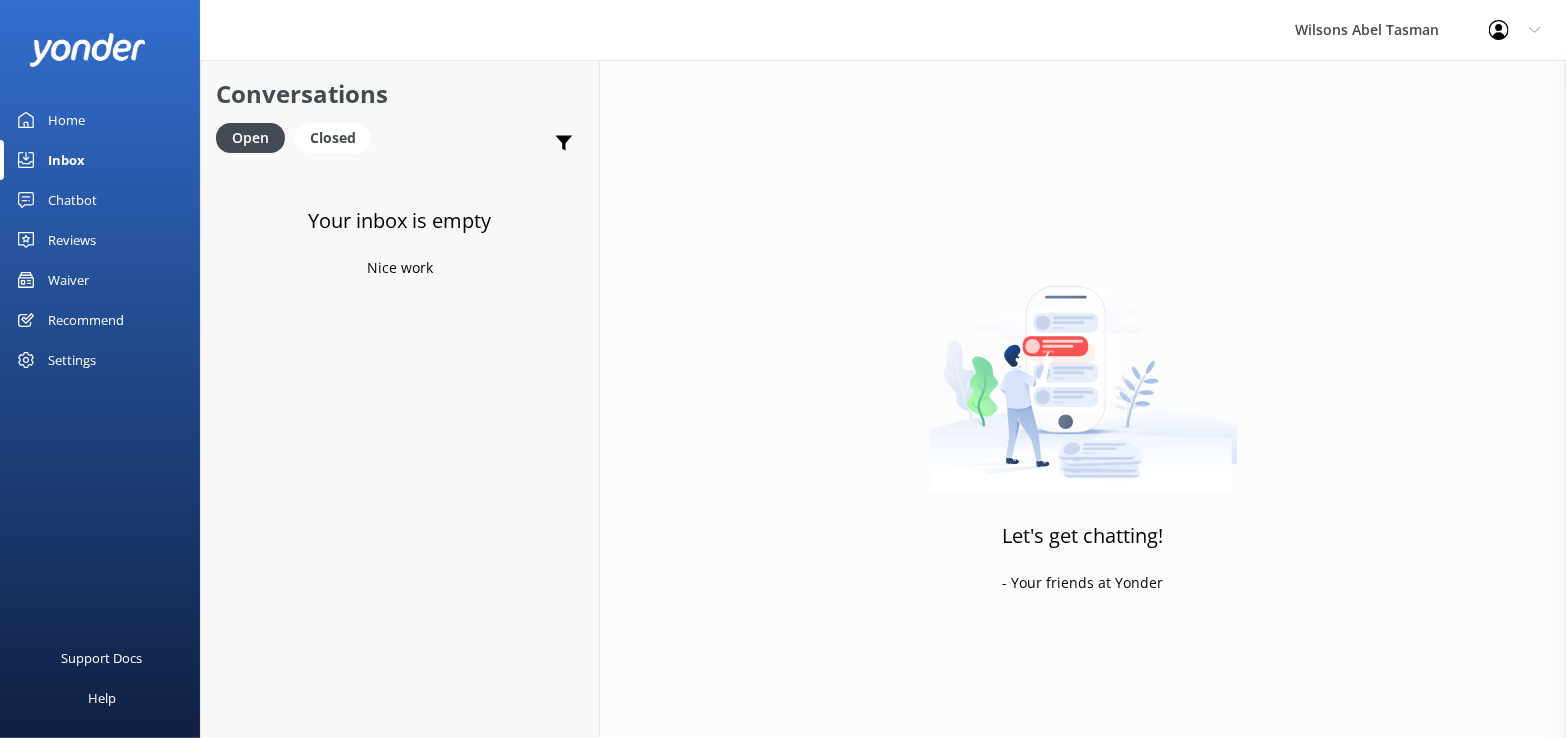 click on "Waiver" at bounding box center (68, 280) 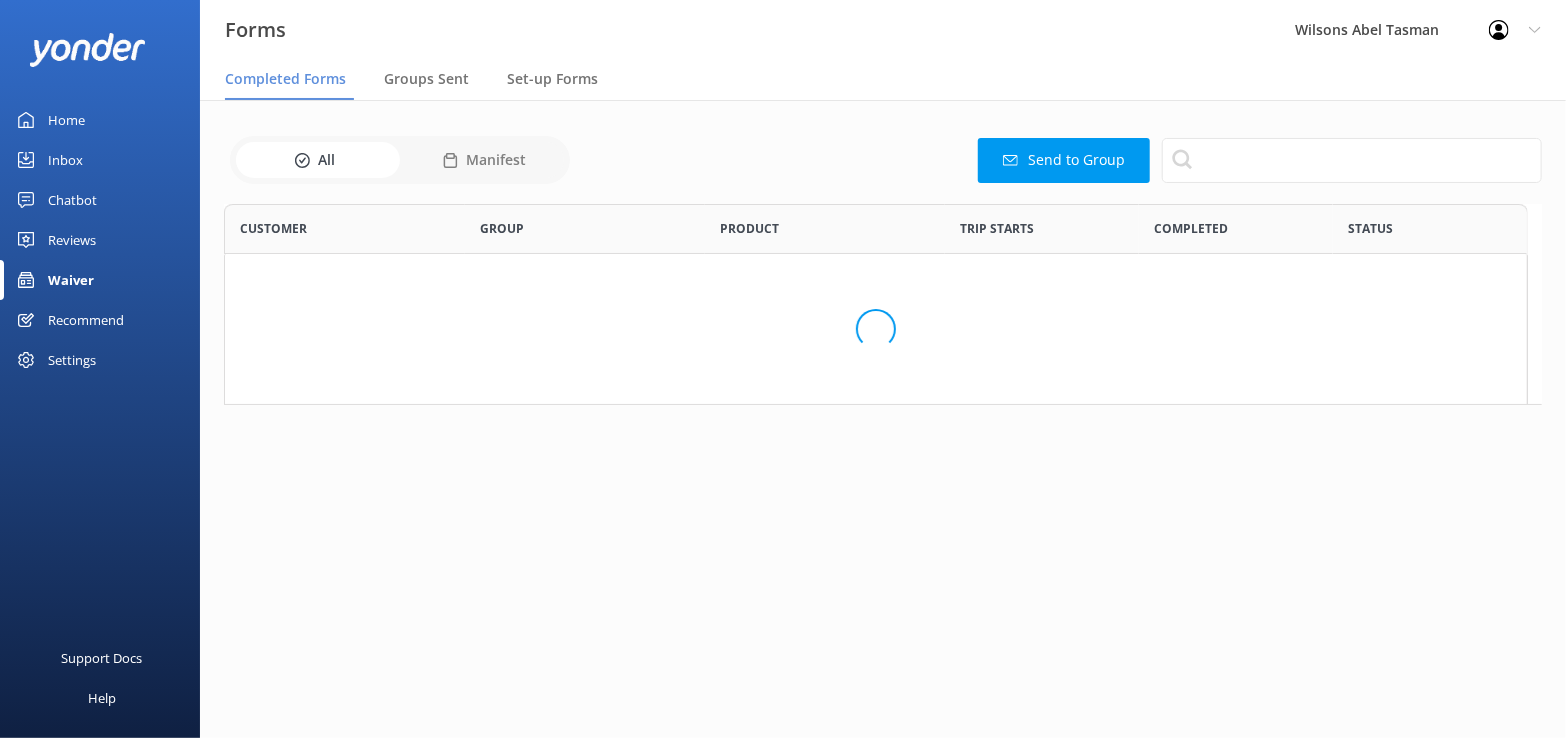 scroll, scrollTop: 15, scrollLeft: 16, axis: both 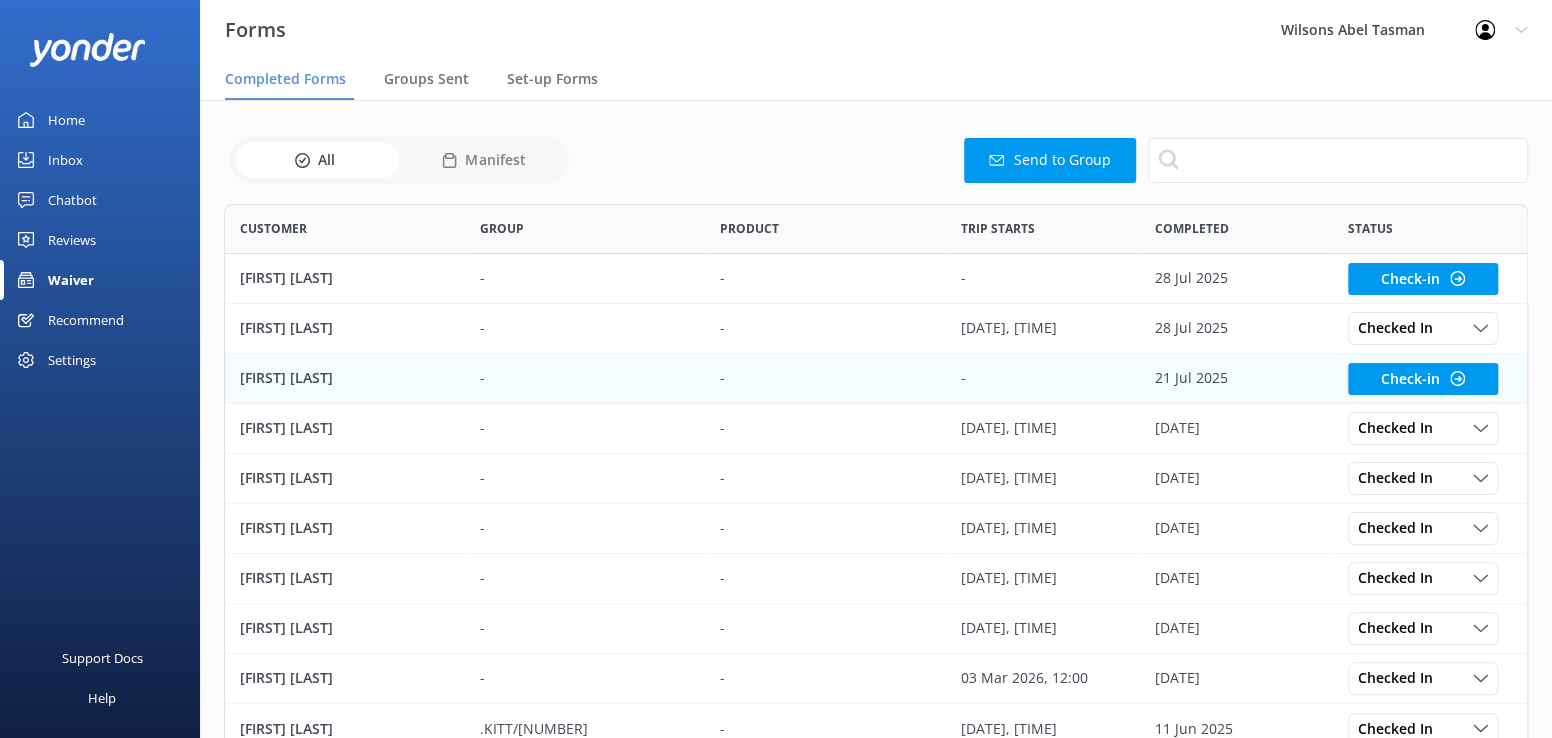 click on "[FIRST] [LAST]" at bounding box center (286, 378) 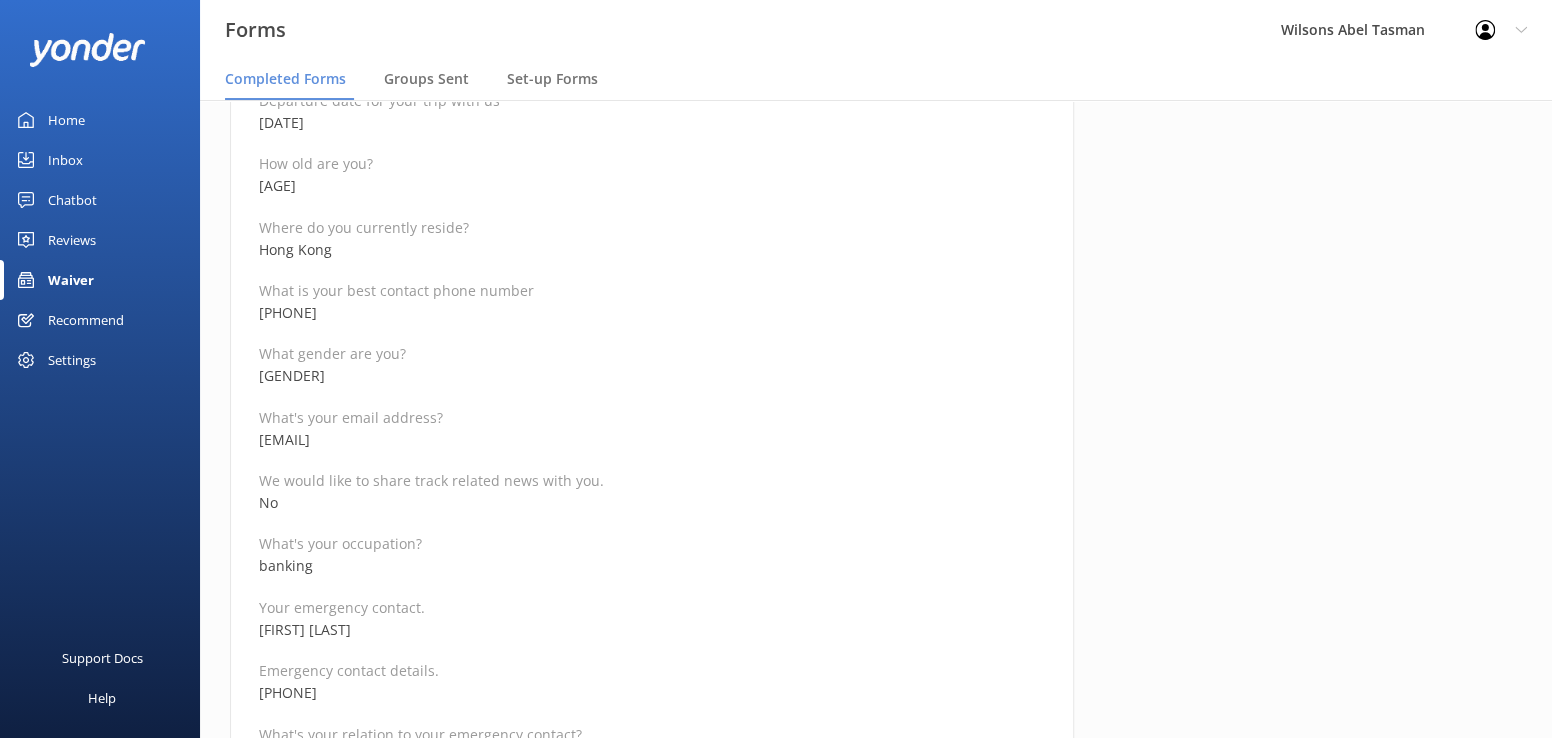 scroll, scrollTop: 500, scrollLeft: 0, axis: vertical 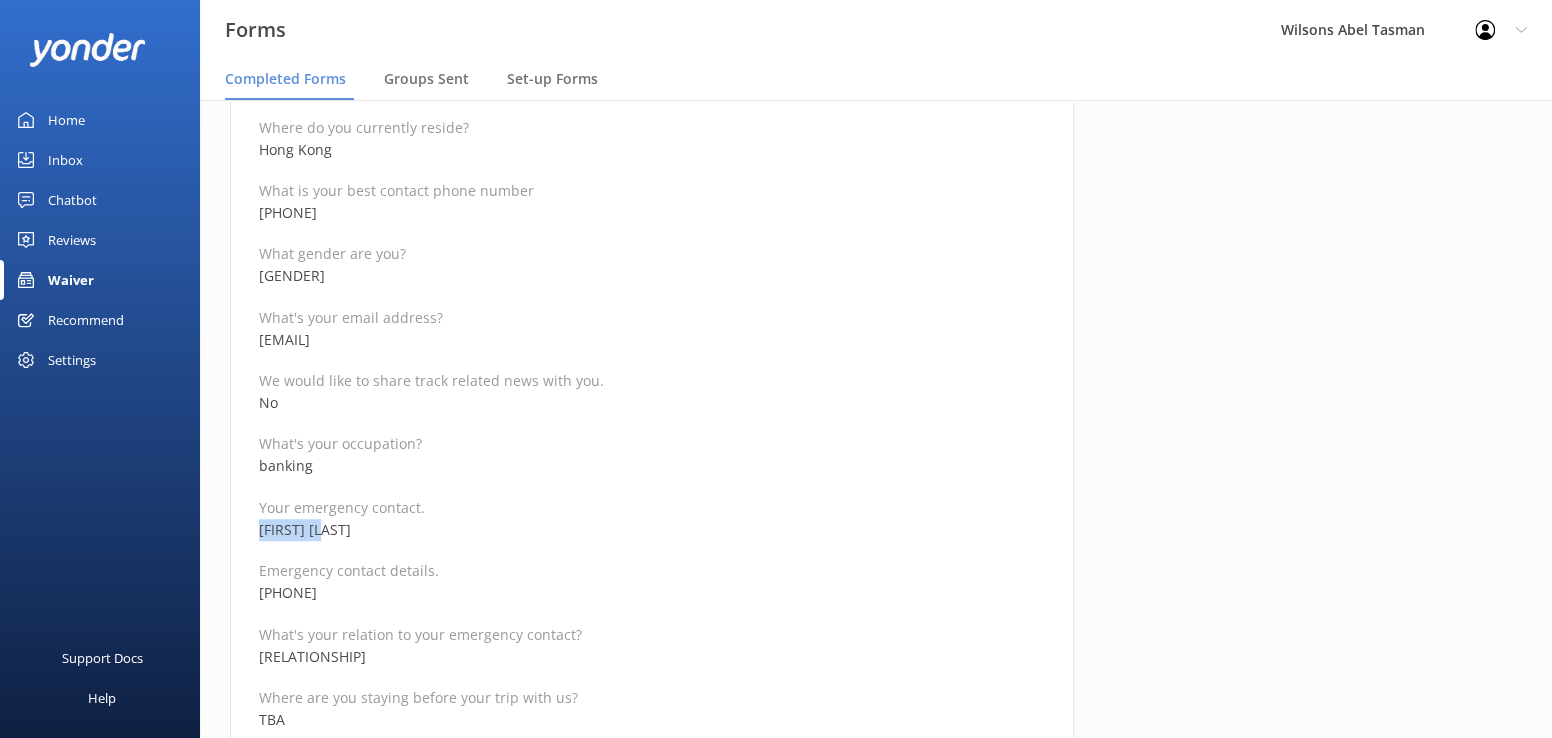 drag, startPoint x: 359, startPoint y: 531, endPoint x: 255, endPoint y: 528, distance: 104.04326 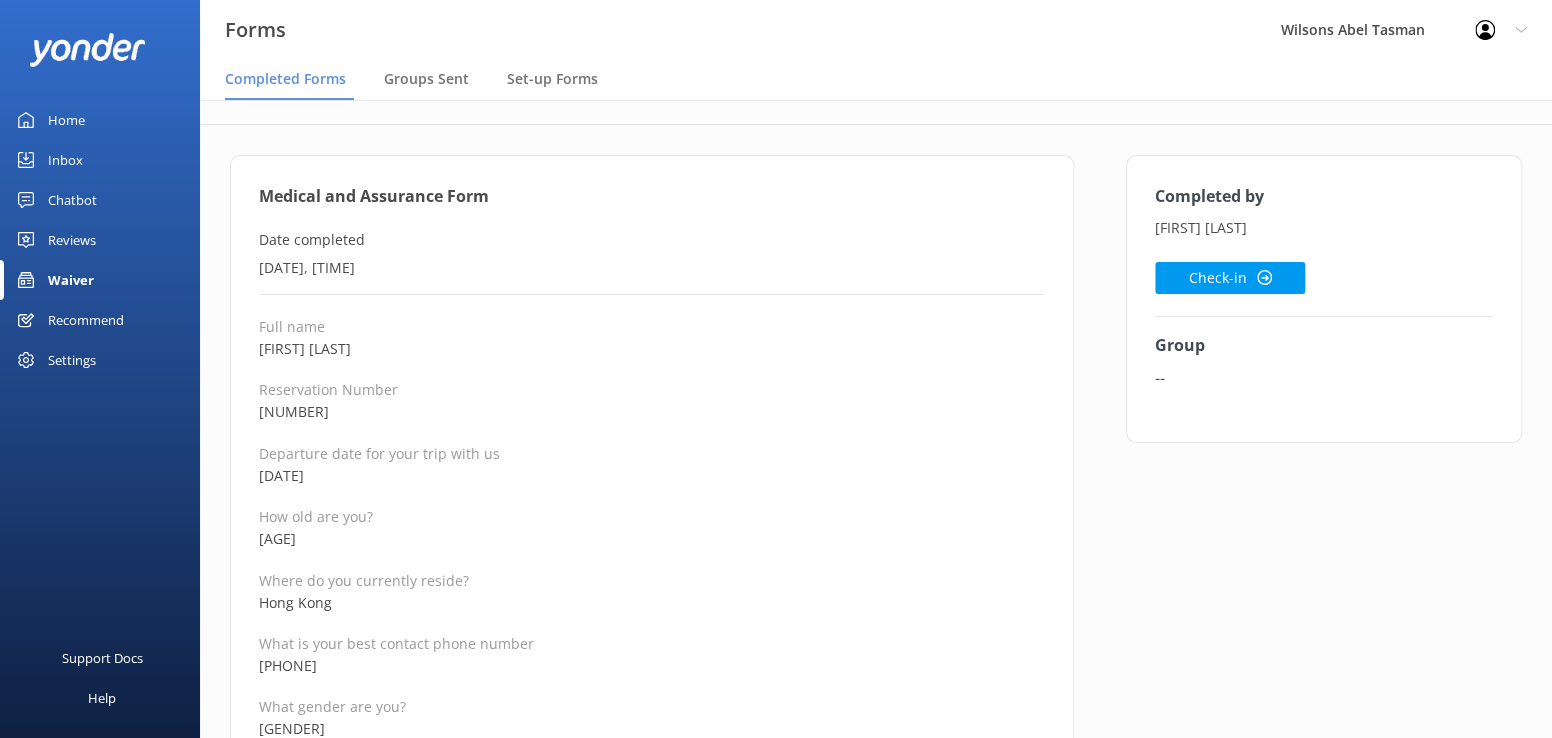 scroll, scrollTop: 0, scrollLeft: 0, axis: both 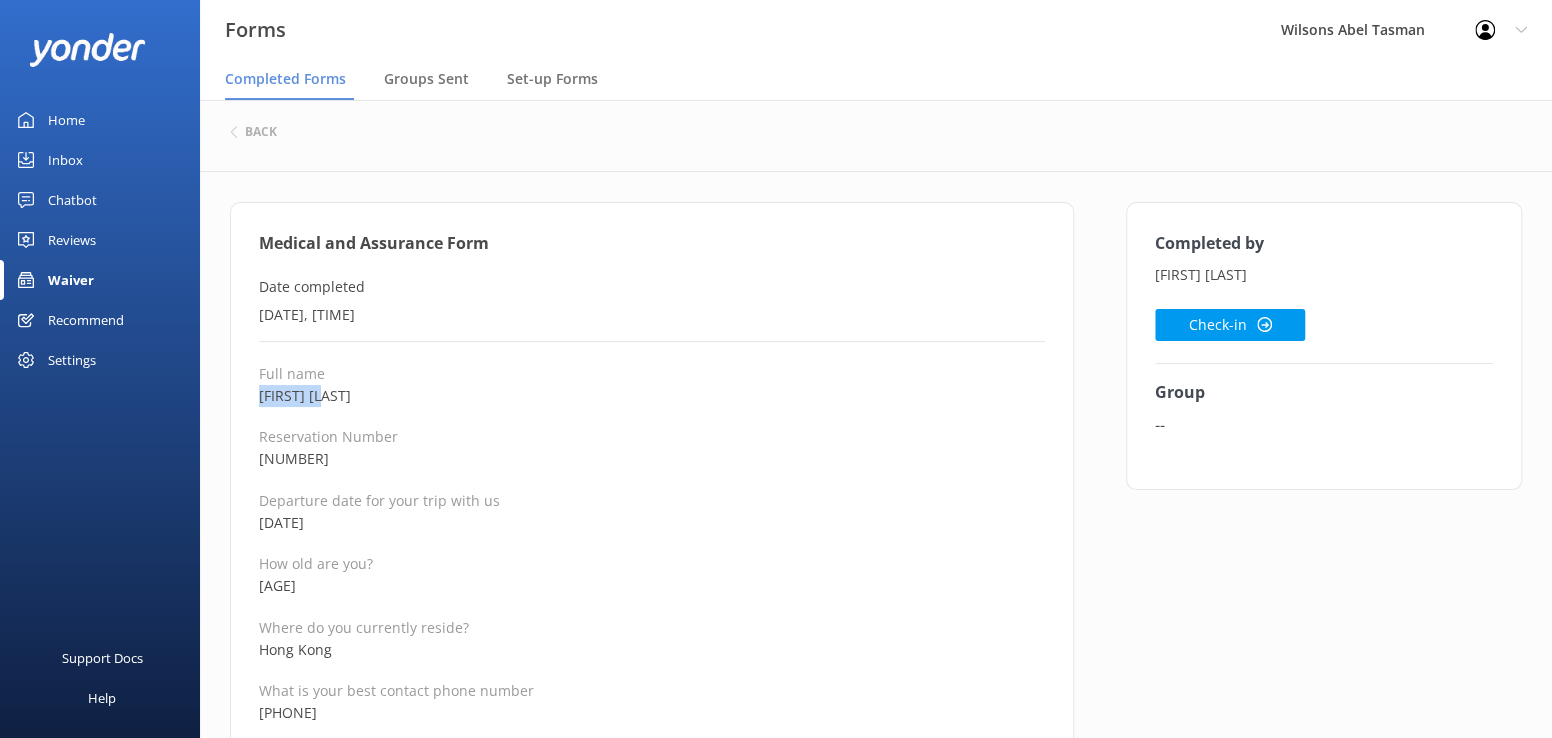 drag, startPoint x: 356, startPoint y: 398, endPoint x: 256, endPoint y: 396, distance: 100.02 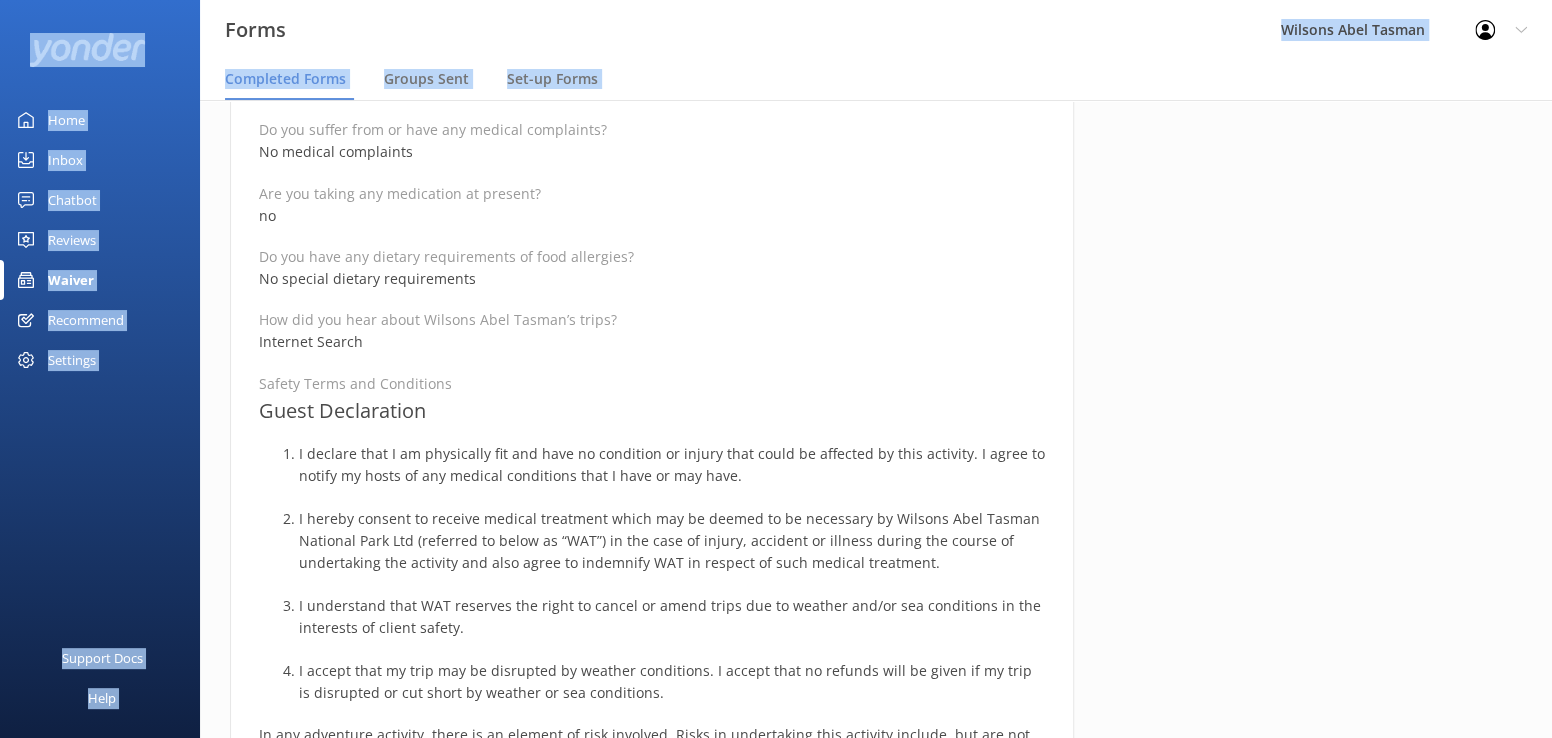 scroll, scrollTop: 1237, scrollLeft: 0, axis: vertical 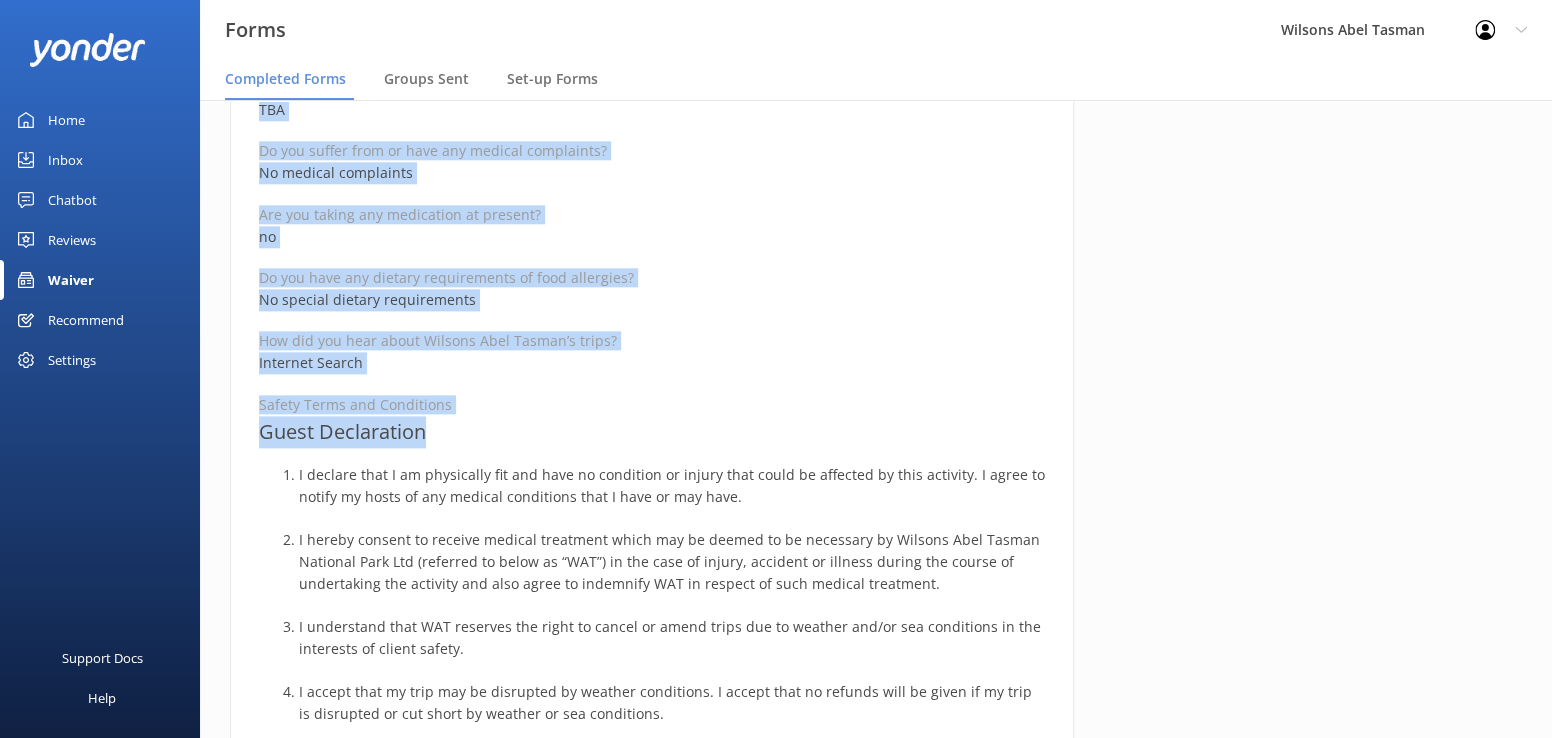 drag, startPoint x: 255, startPoint y: 237, endPoint x: 600, endPoint y: 434, distance: 397.28326 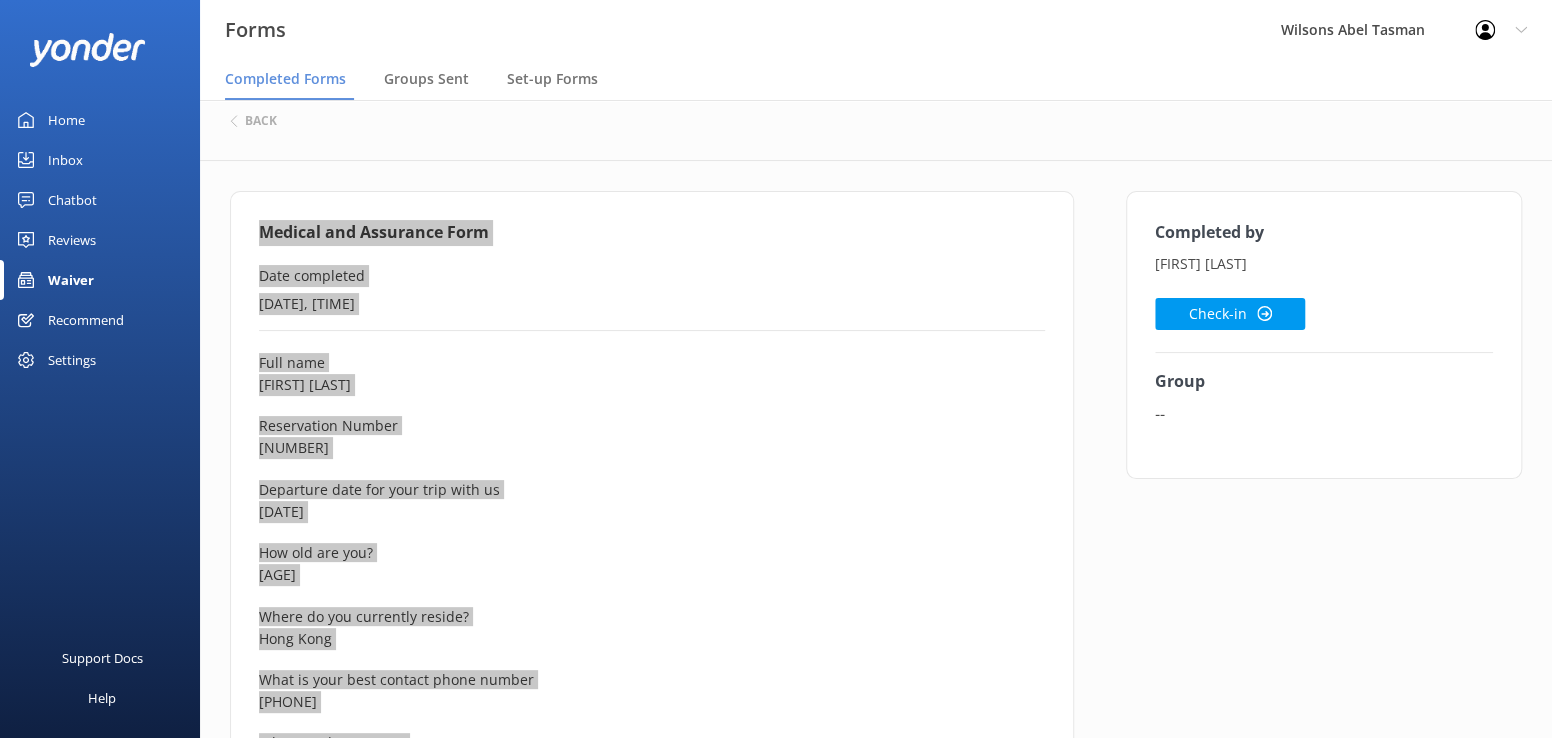 scroll, scrollTop: 0, scrollLeft: 0, axis: both 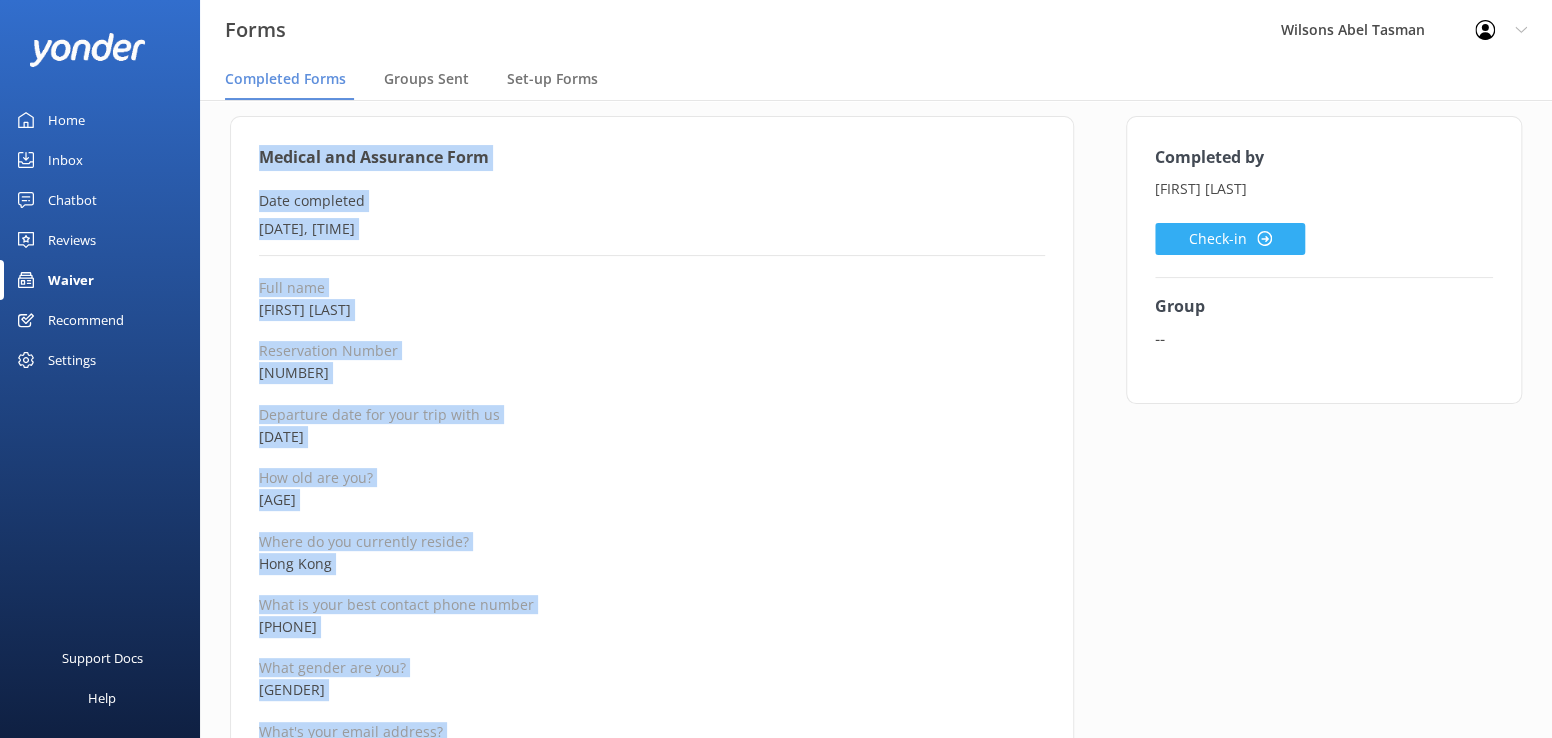 click on "Check-in" at bounding box center [1230, 239] 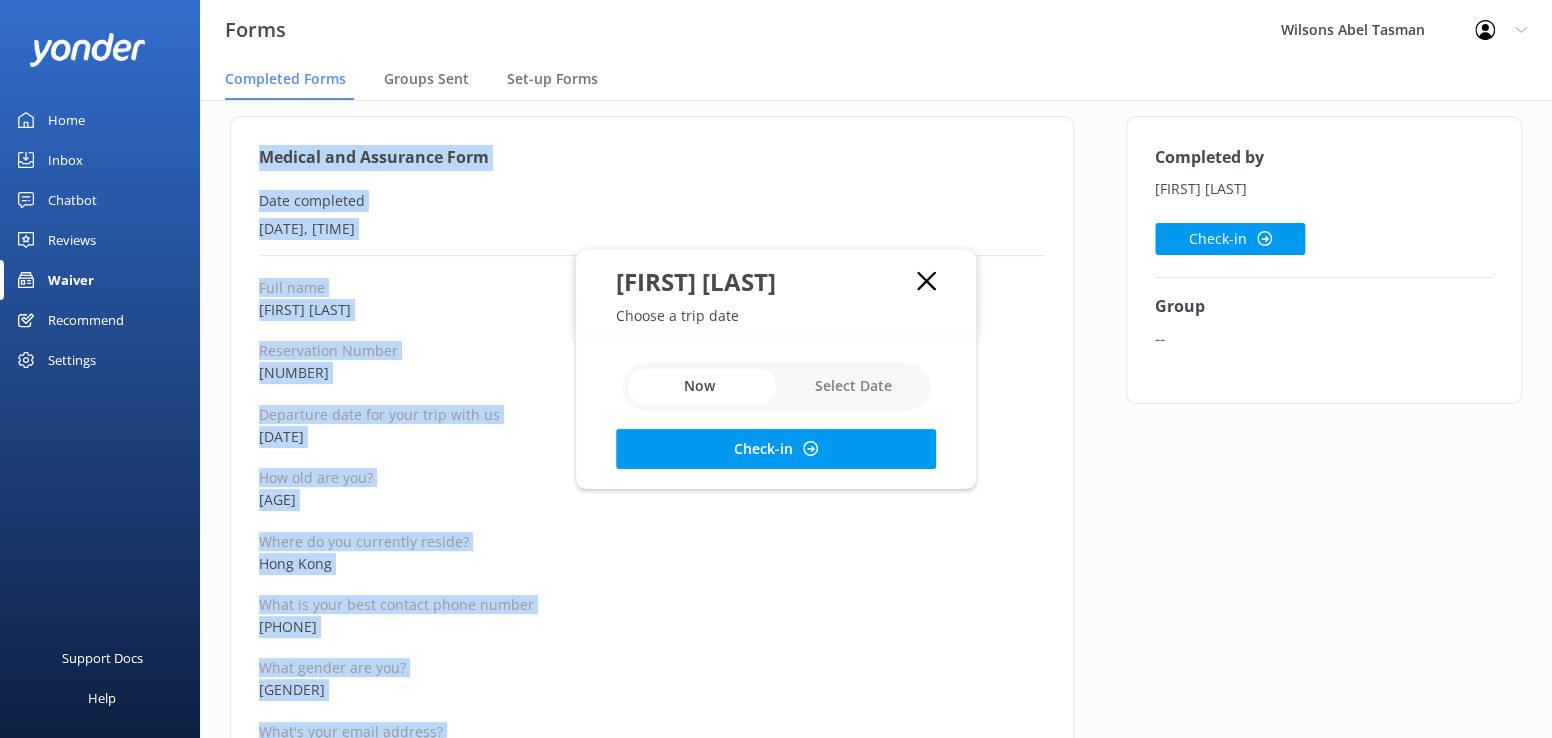 click at bounding box center [776, 387] 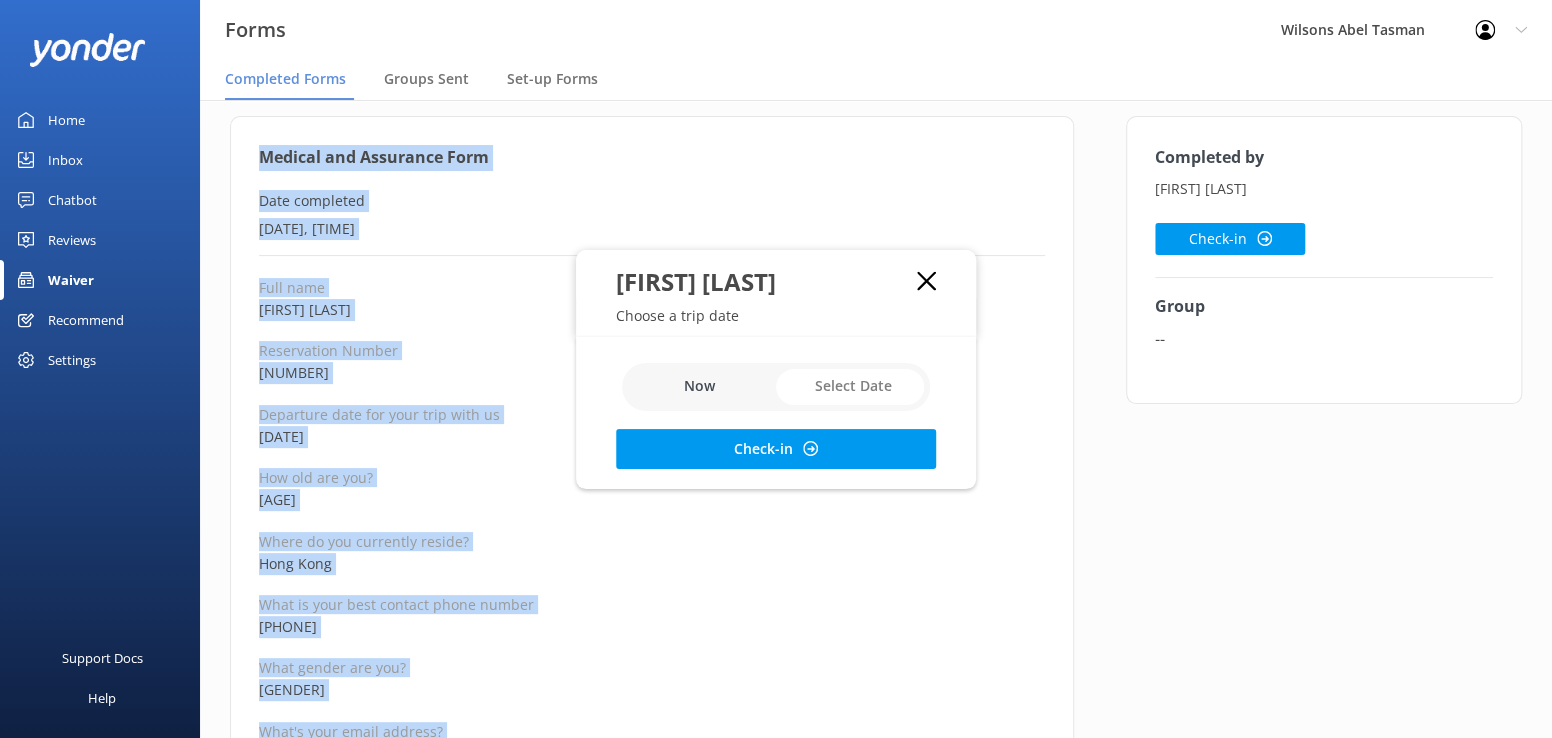 checkbox on "true" 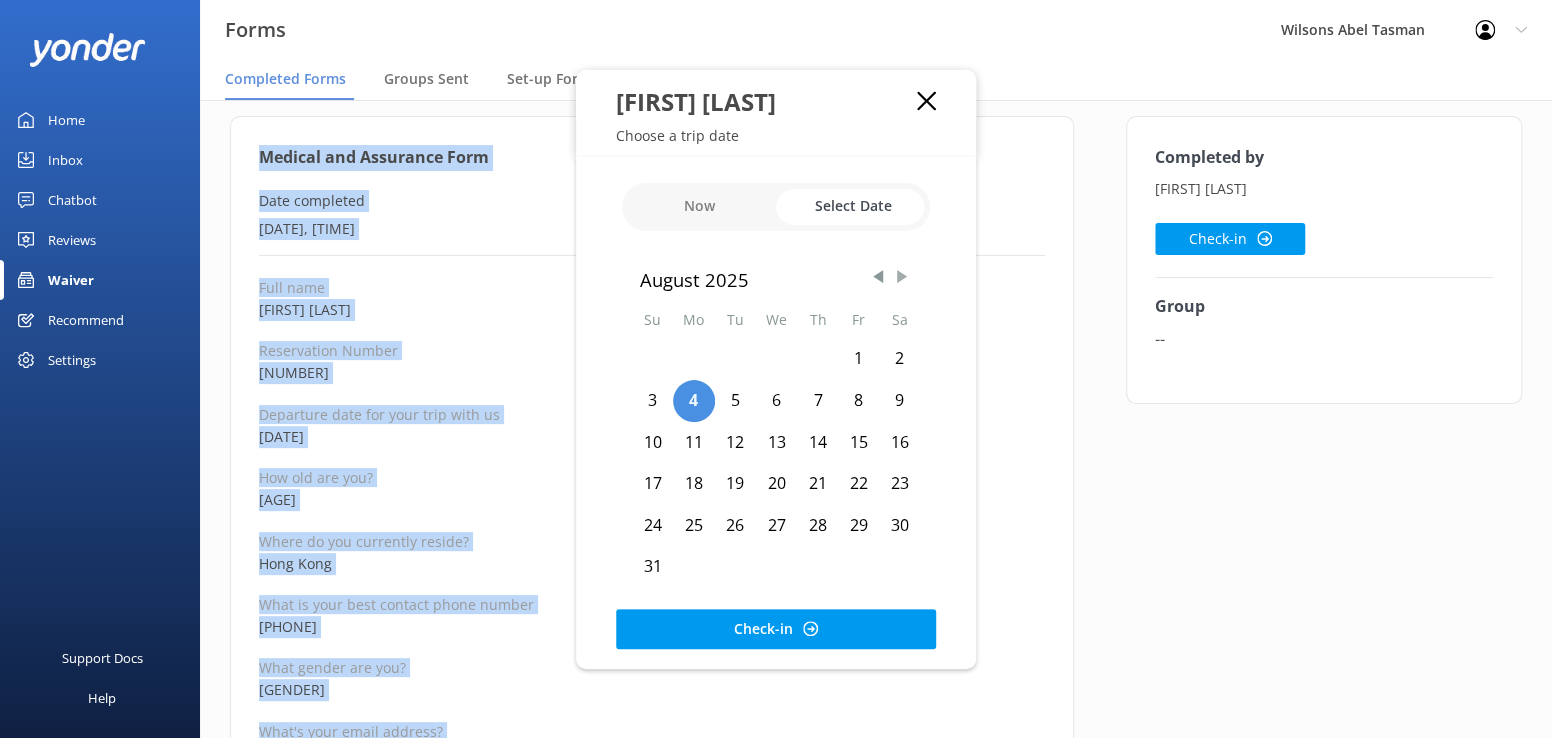 click at bounding box center [902, 277] 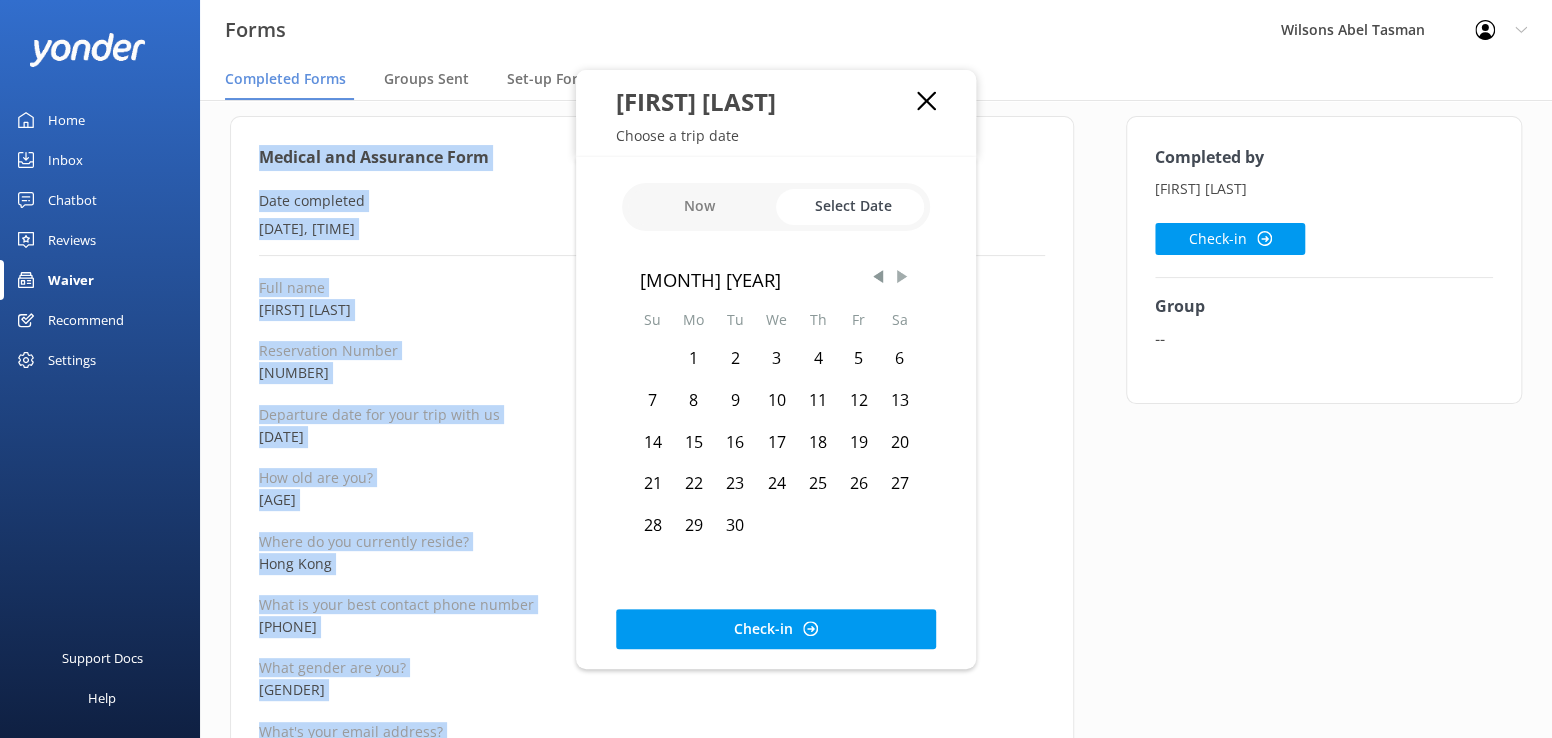 click at bounding box center [902, 277] 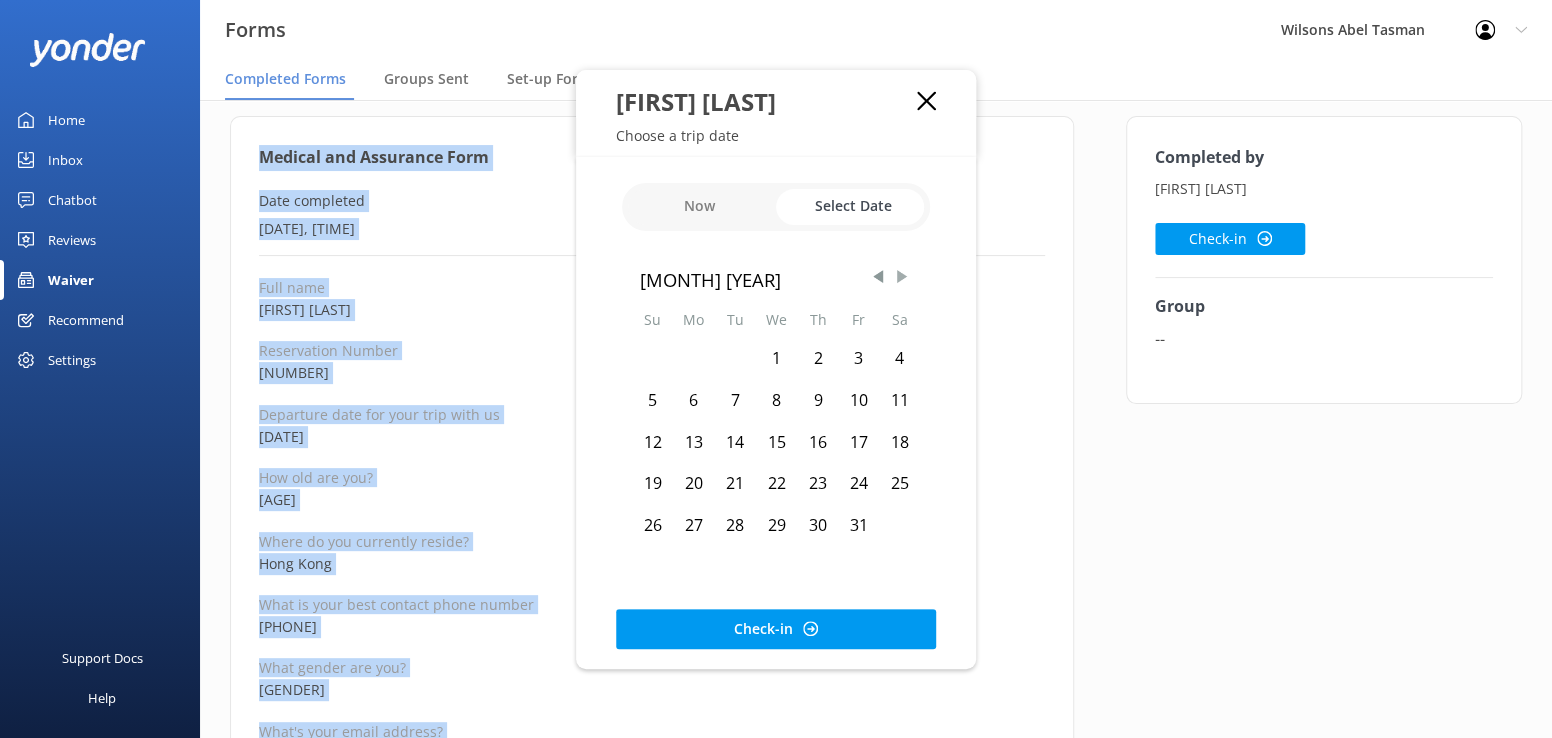 click at bounding box center (902, 277) 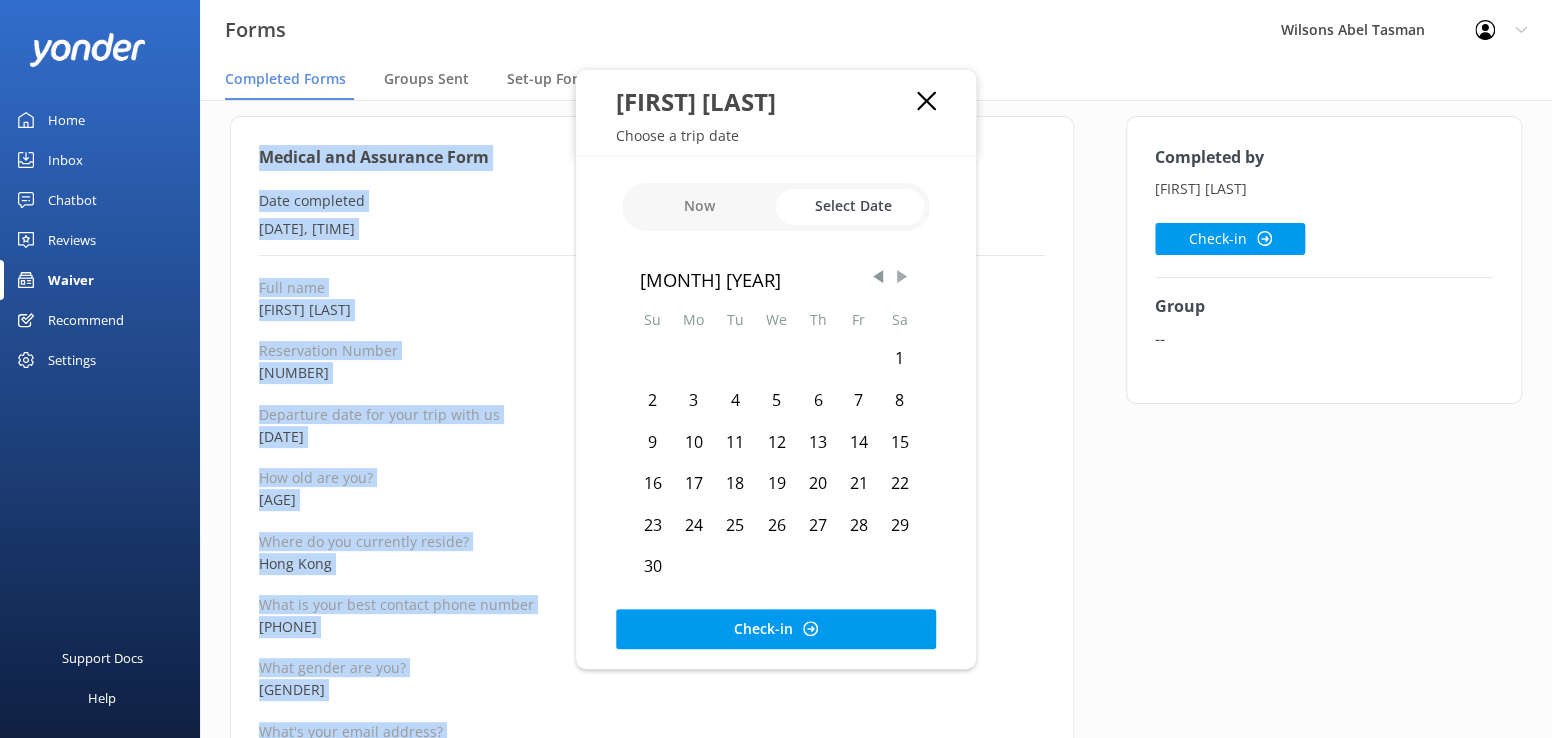 click at bounding box center (902, 277) 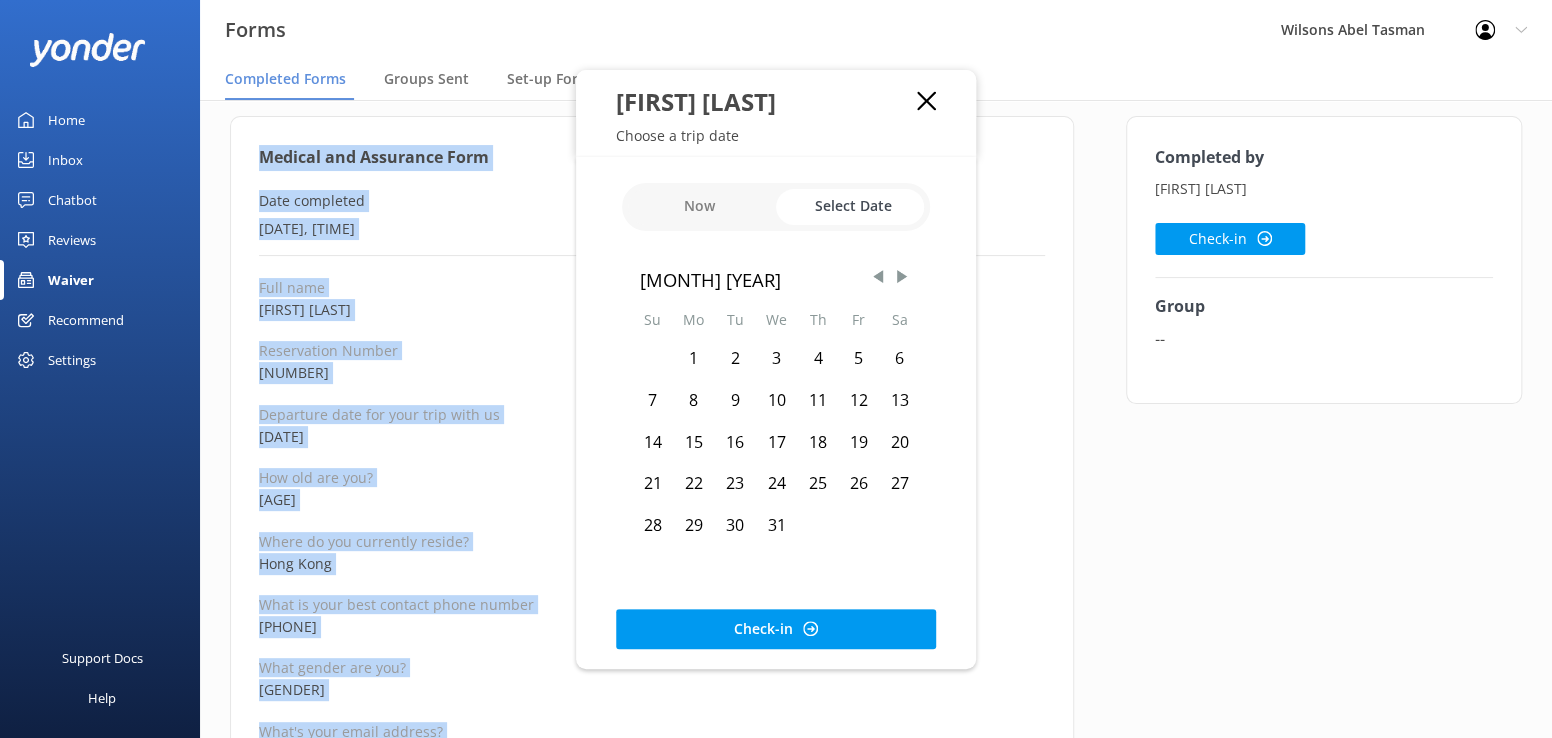 click on "23" at bounding box center (735, 484) 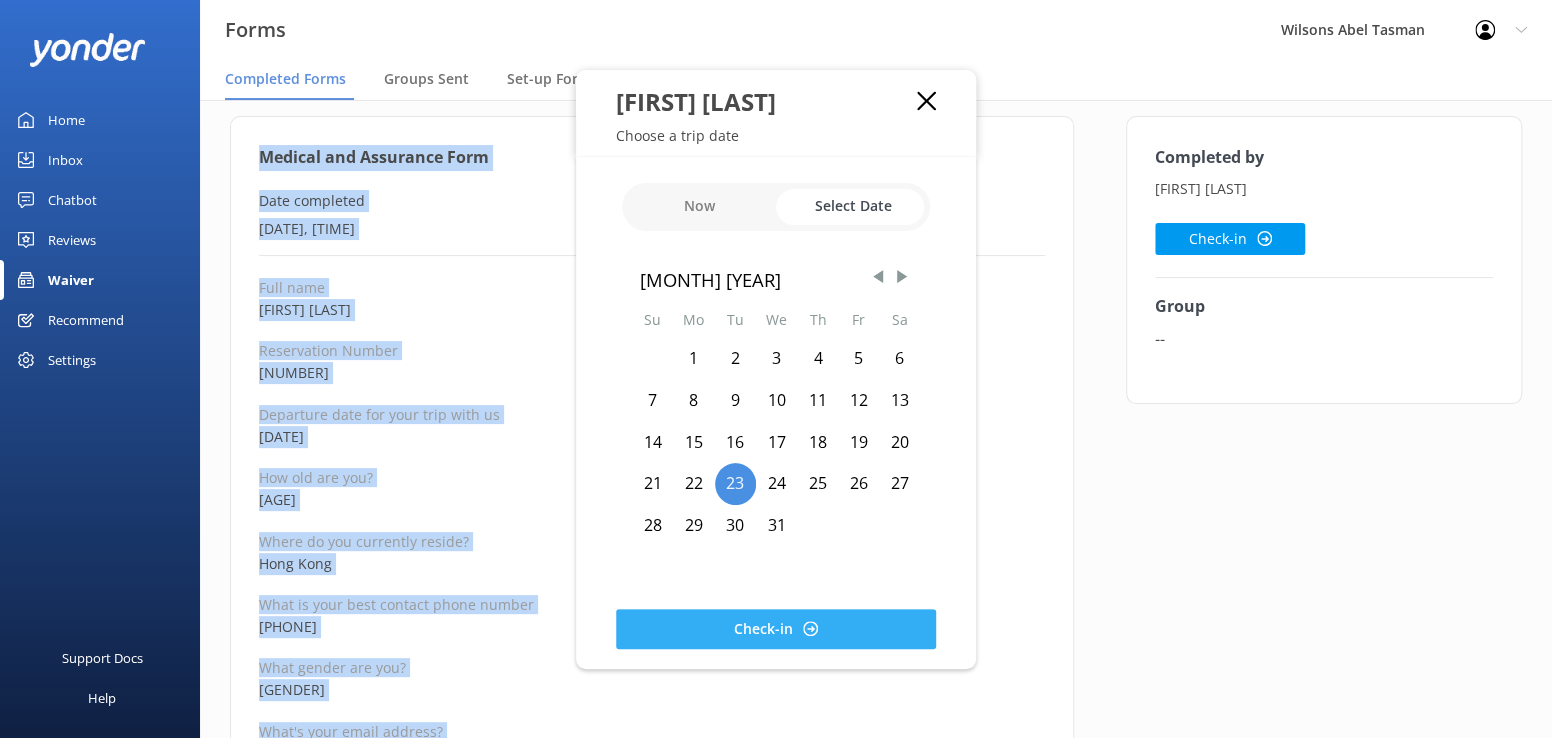 click on "Check-in" at bounding box center [776, 629] 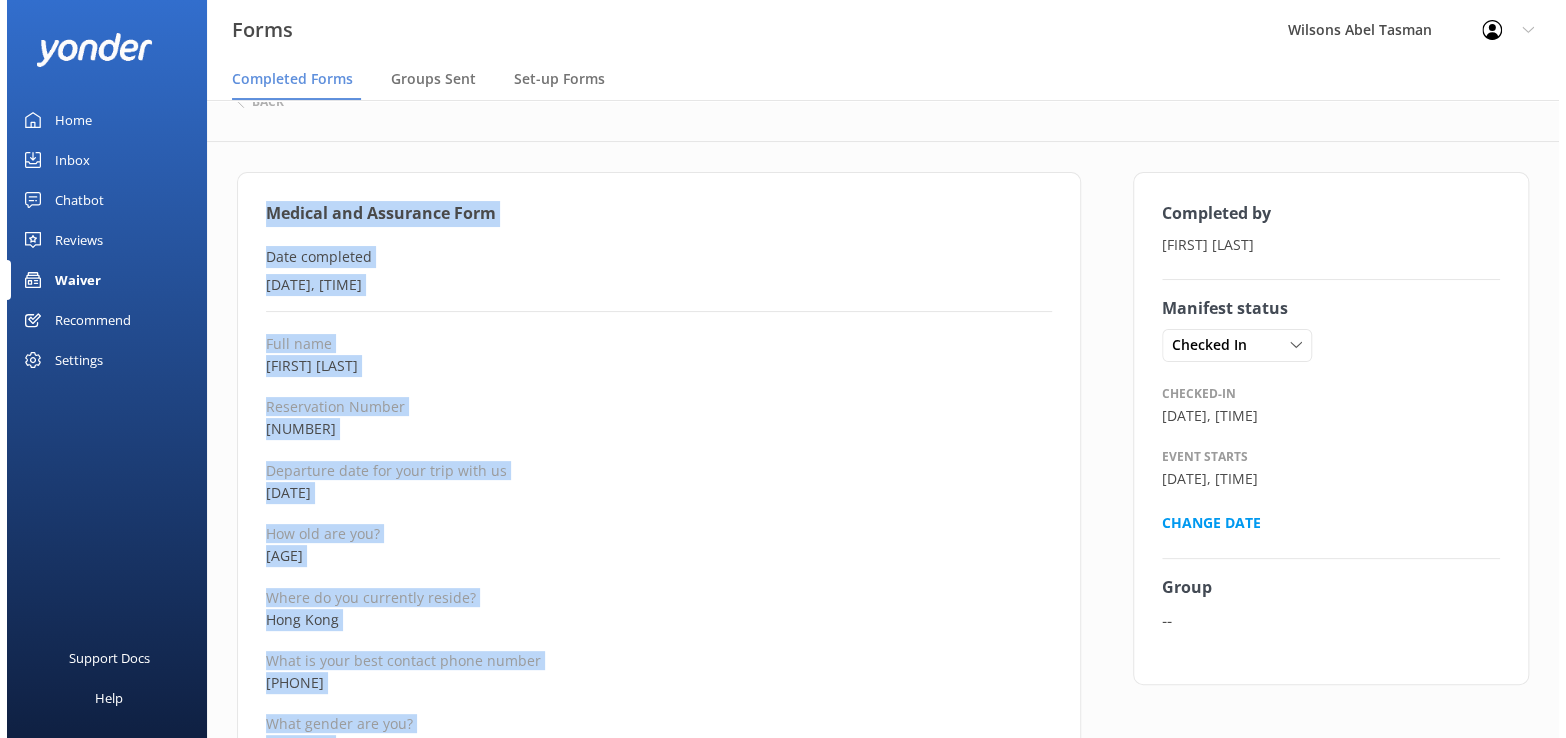scroll, scrollTop: 0, scrollLeft: 0, axis: both 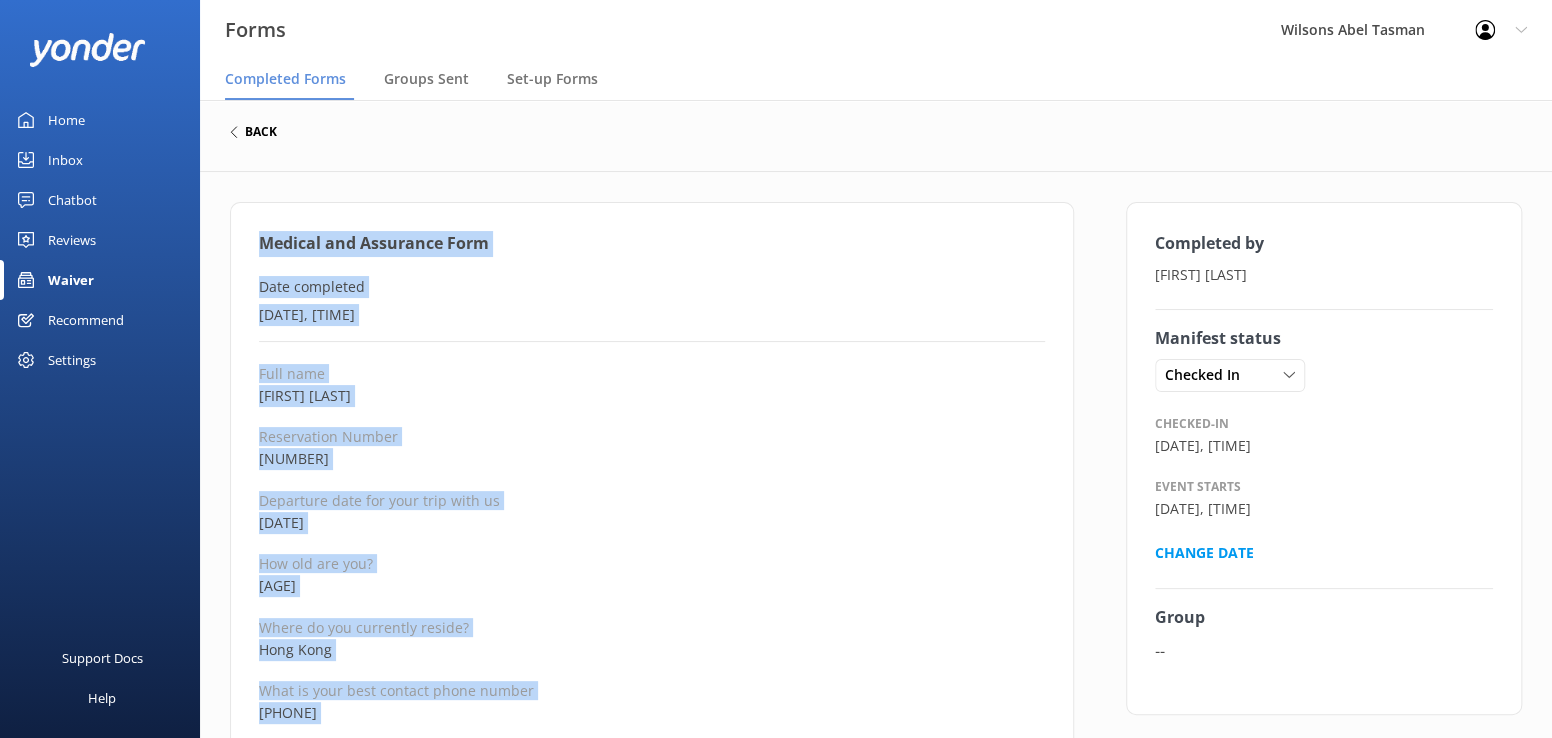 click on "back" at bounding box center [261, 132] 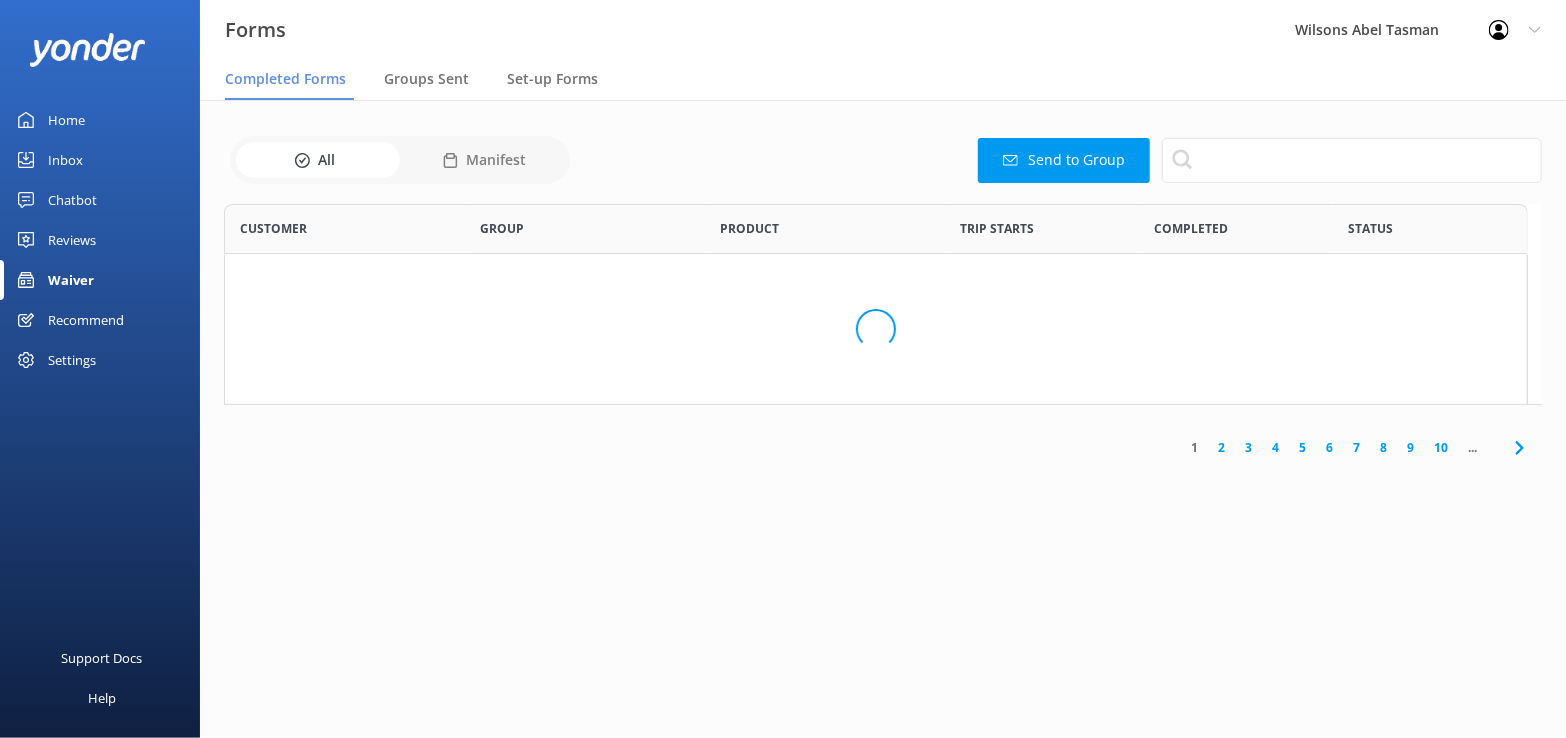 scroll, scrollTop: 15, scrollLeft: 16, axis: both 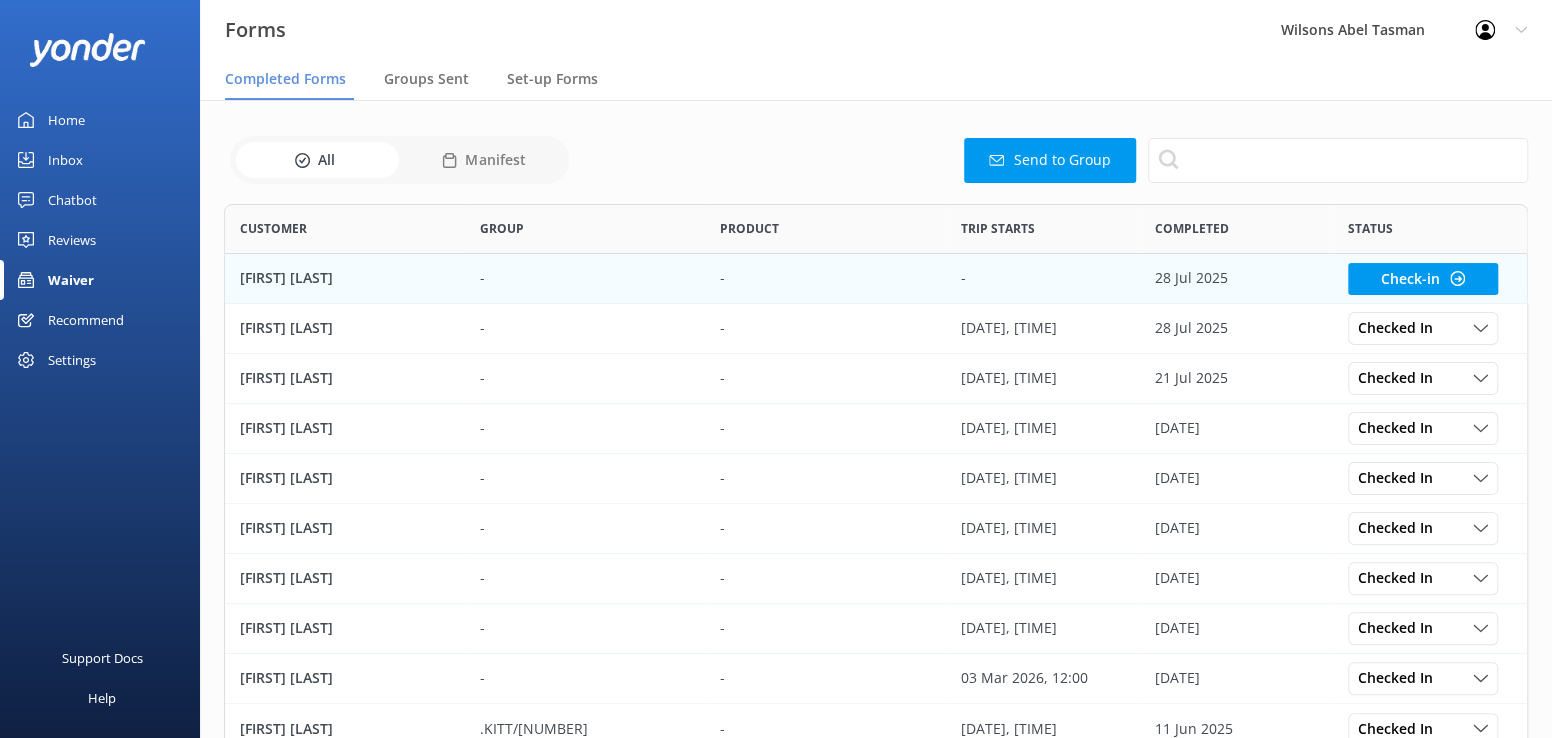 click on "[FIRST] [LAST]" at bounding box center [286, 278] 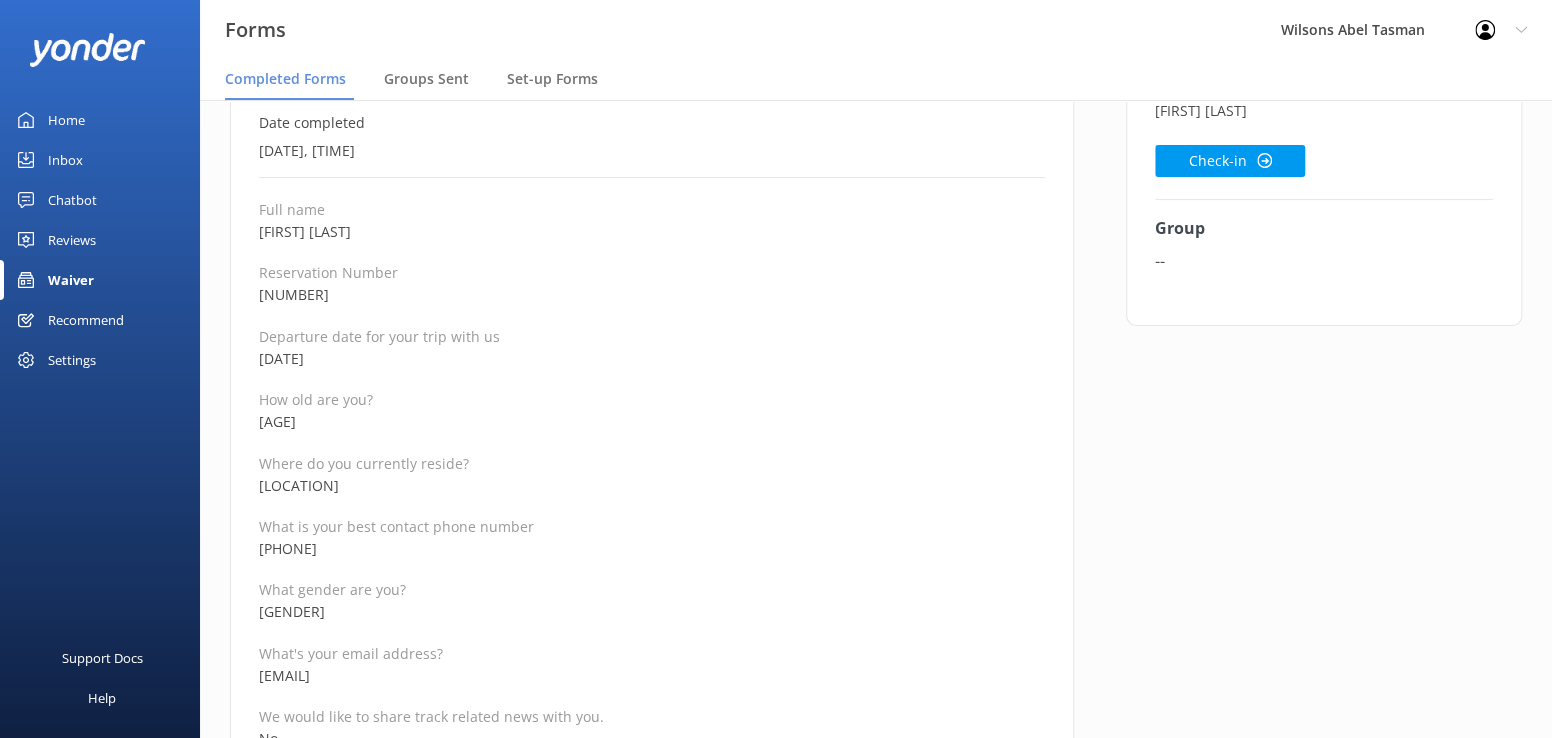 scroll, scrollTop: 200, scrollLeft: 0, axis: vertical 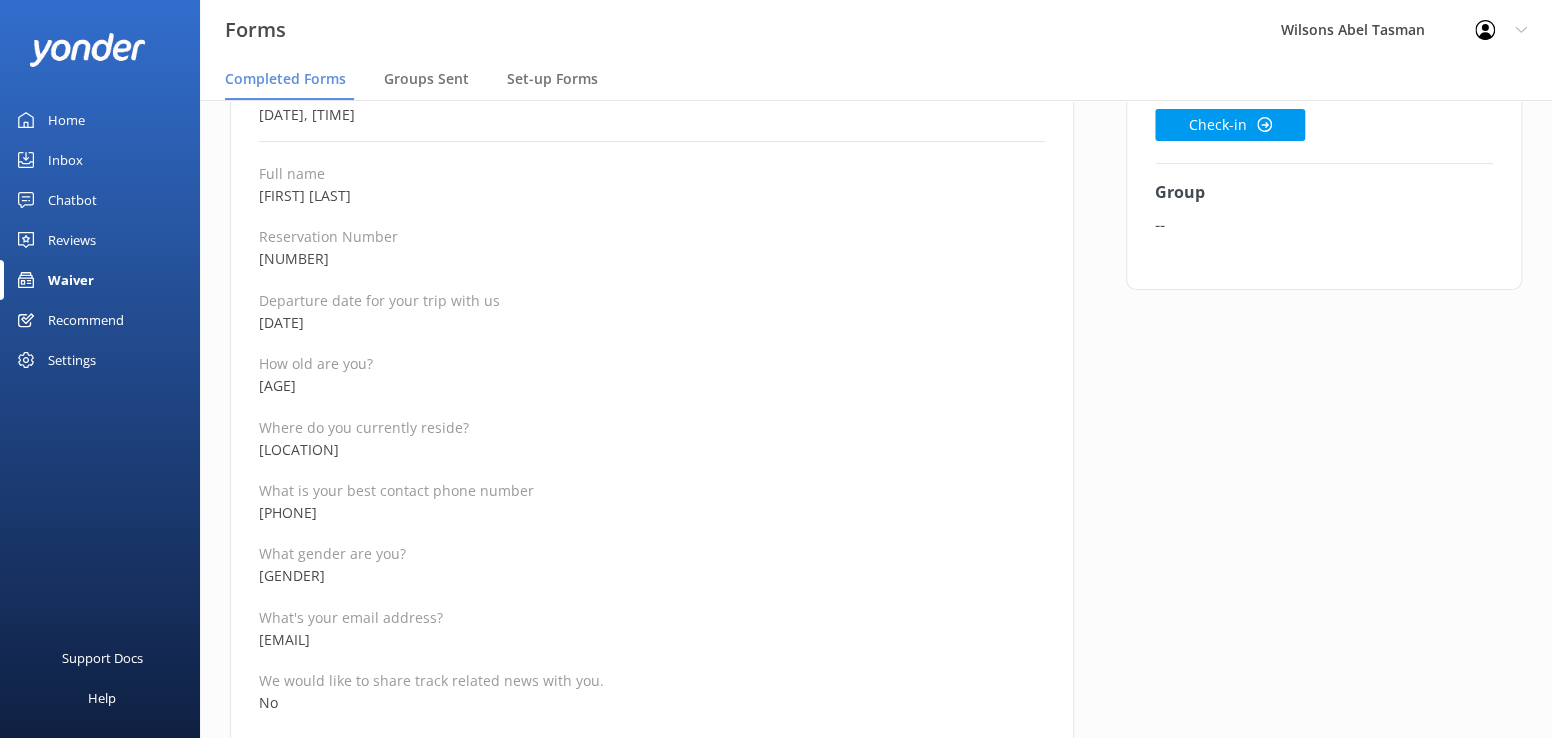 drag, startPoint x: 352, startPoint y: 509, endPoint x: 258, endPoint y: 509, distance: 94 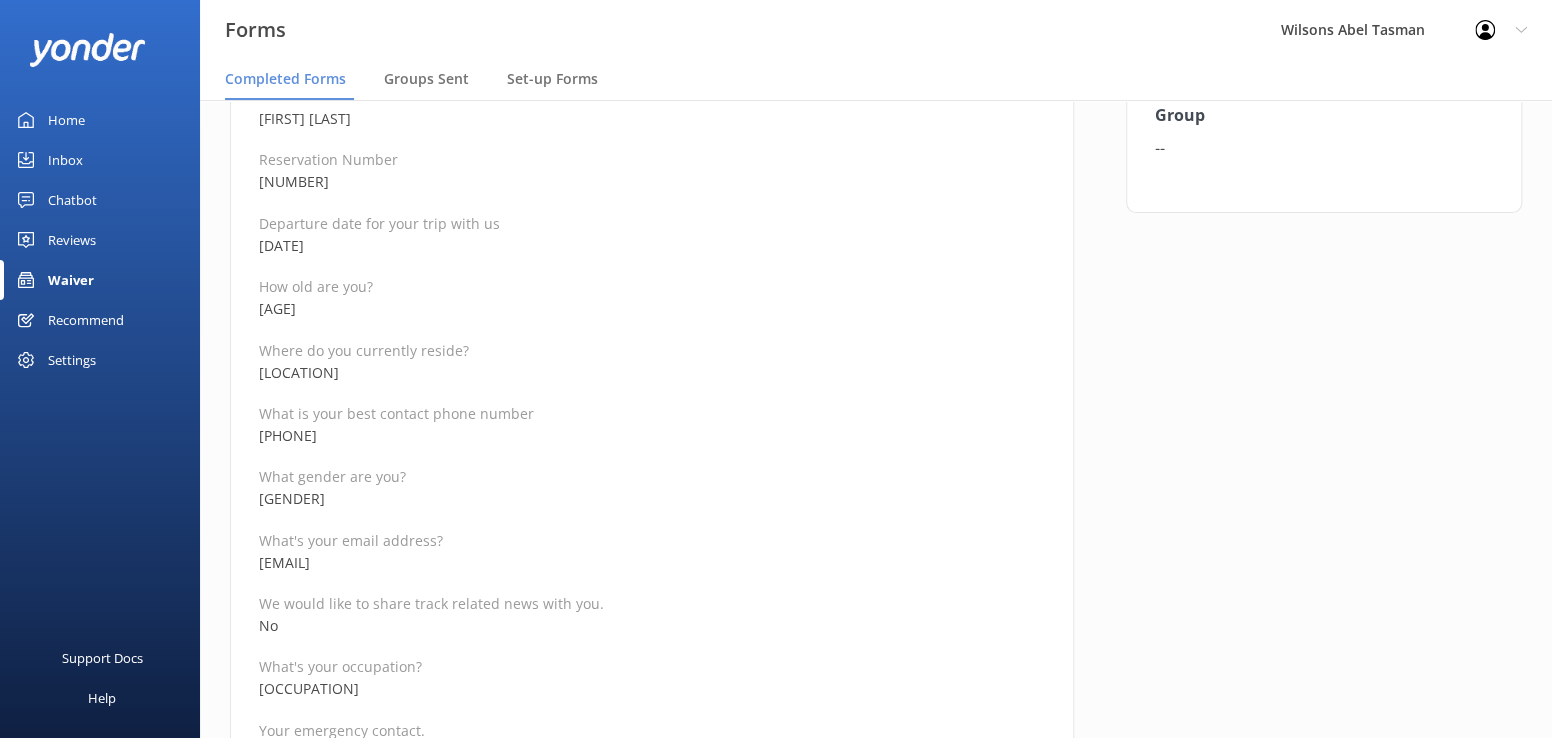 scroll, scrollTop: 400, scrollLeft: 0, axis: vertical 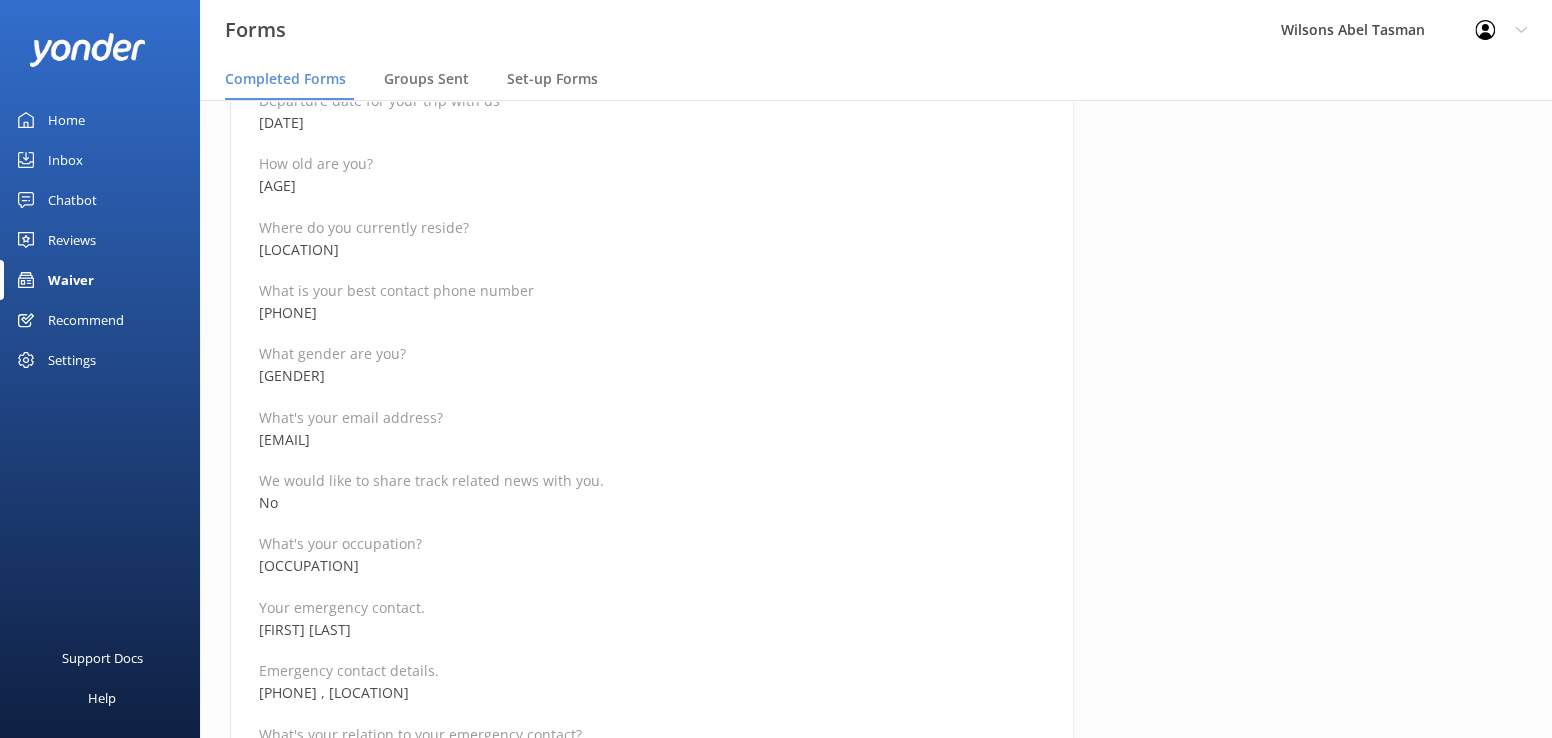 drag, startPoint x: 405, startPoint y: 439, endPoint x: 260, endPoint y: 442, distance: 145.03104 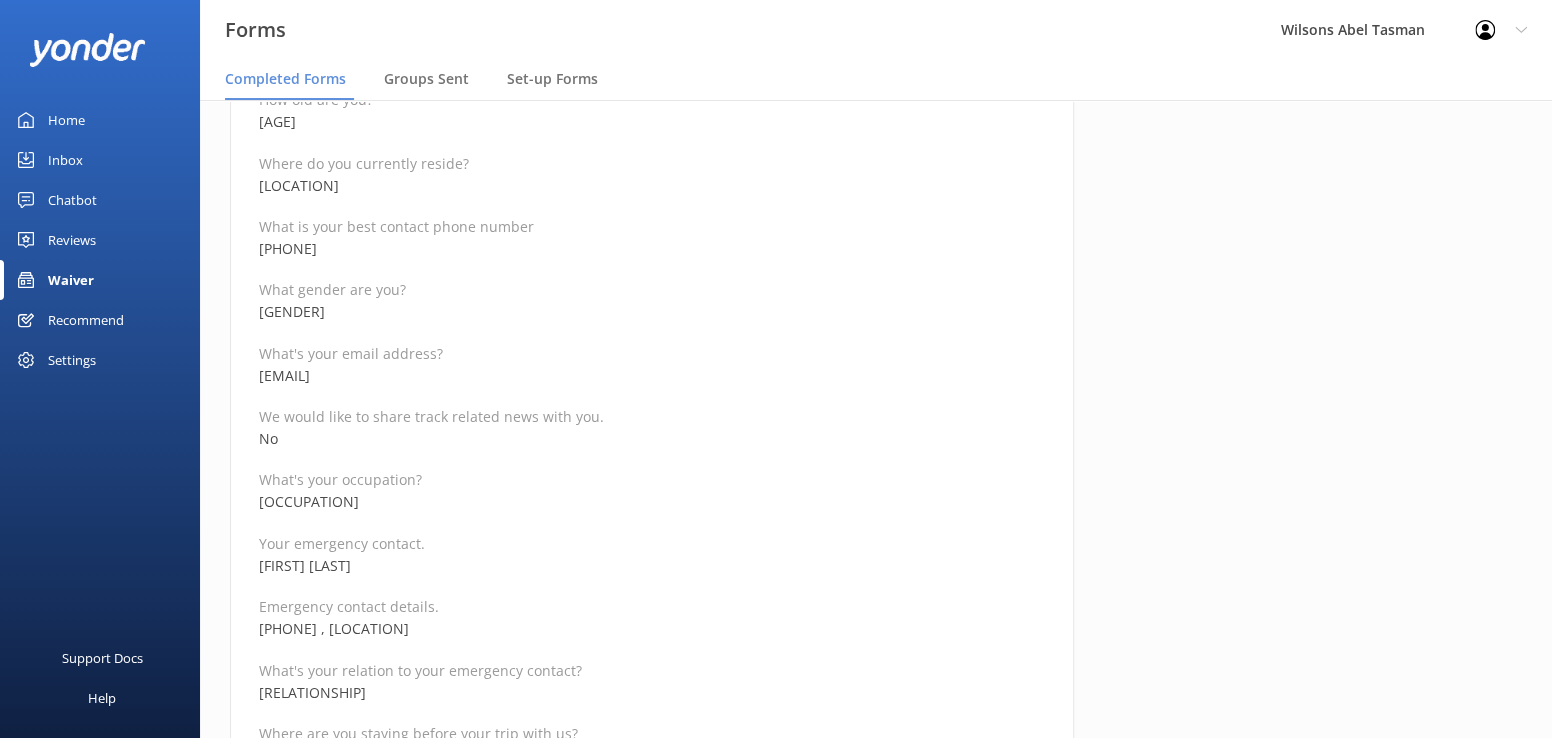 scroll, scrollTop: 500, scrollLeft: 0, axis: vertical 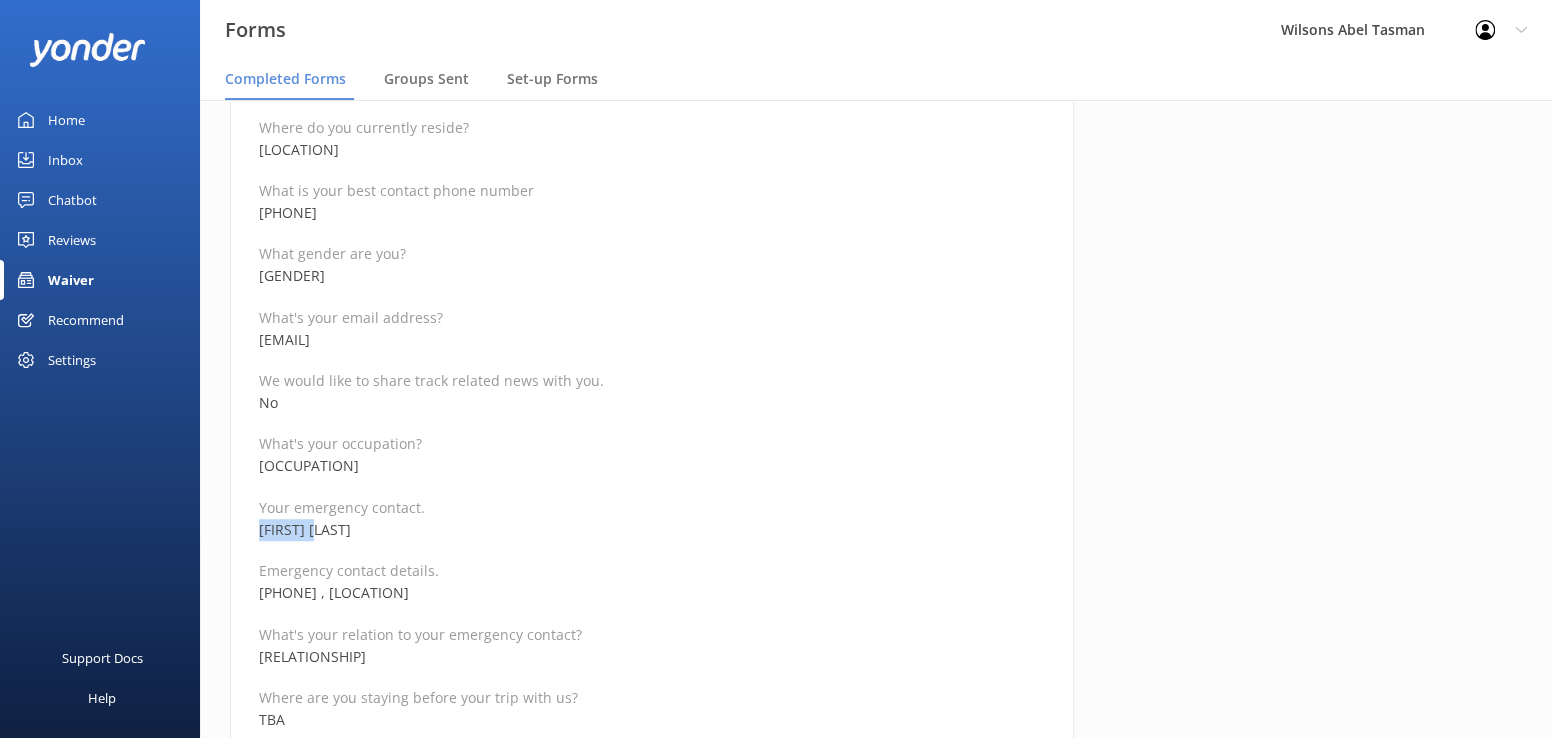 drag, startPoint x: 359, startPoint y: 534, endPoint x: 250, endPoint y: 532, distance: 109.01835 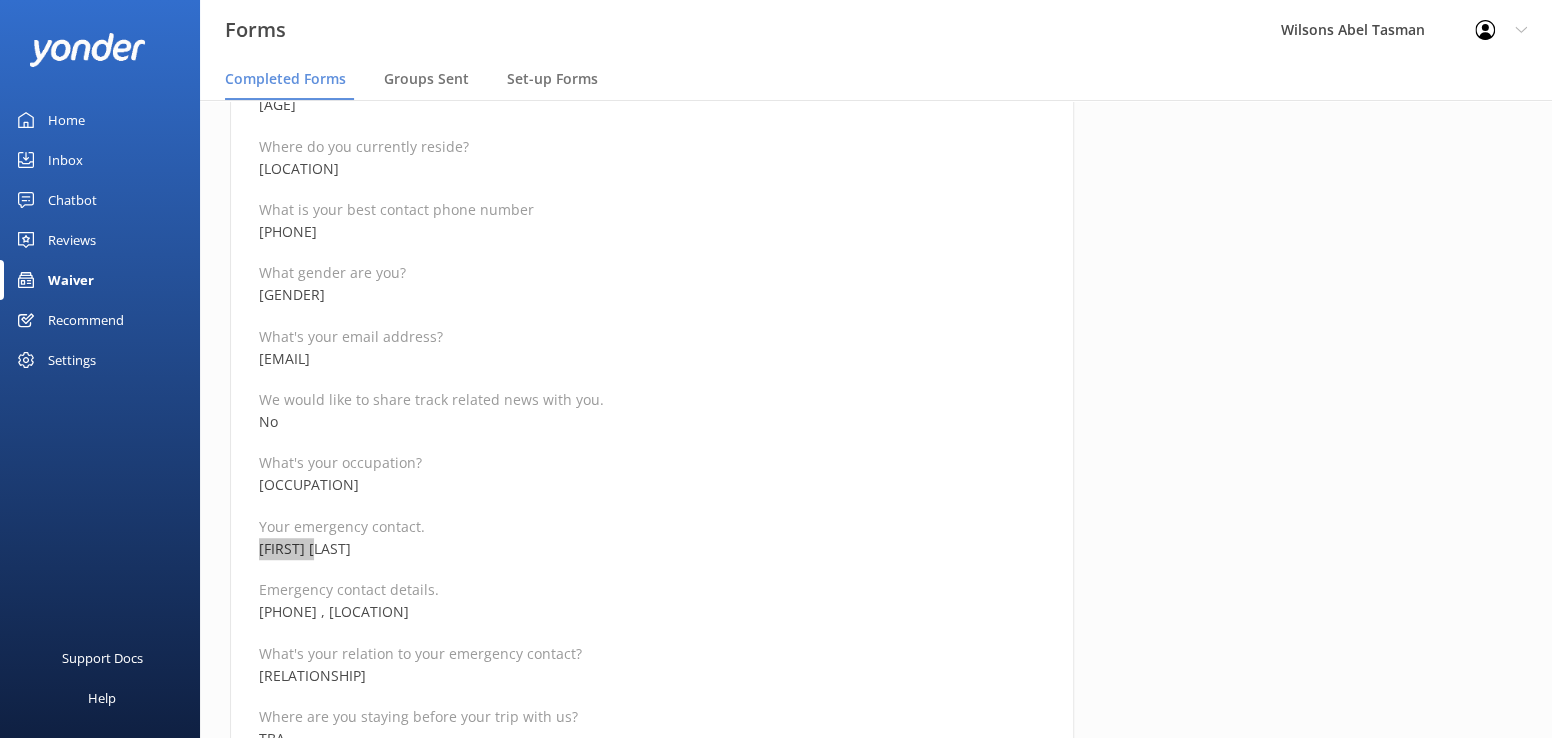 scroll, scrollTop: 500, scrollLeft: 0, axis: vertical 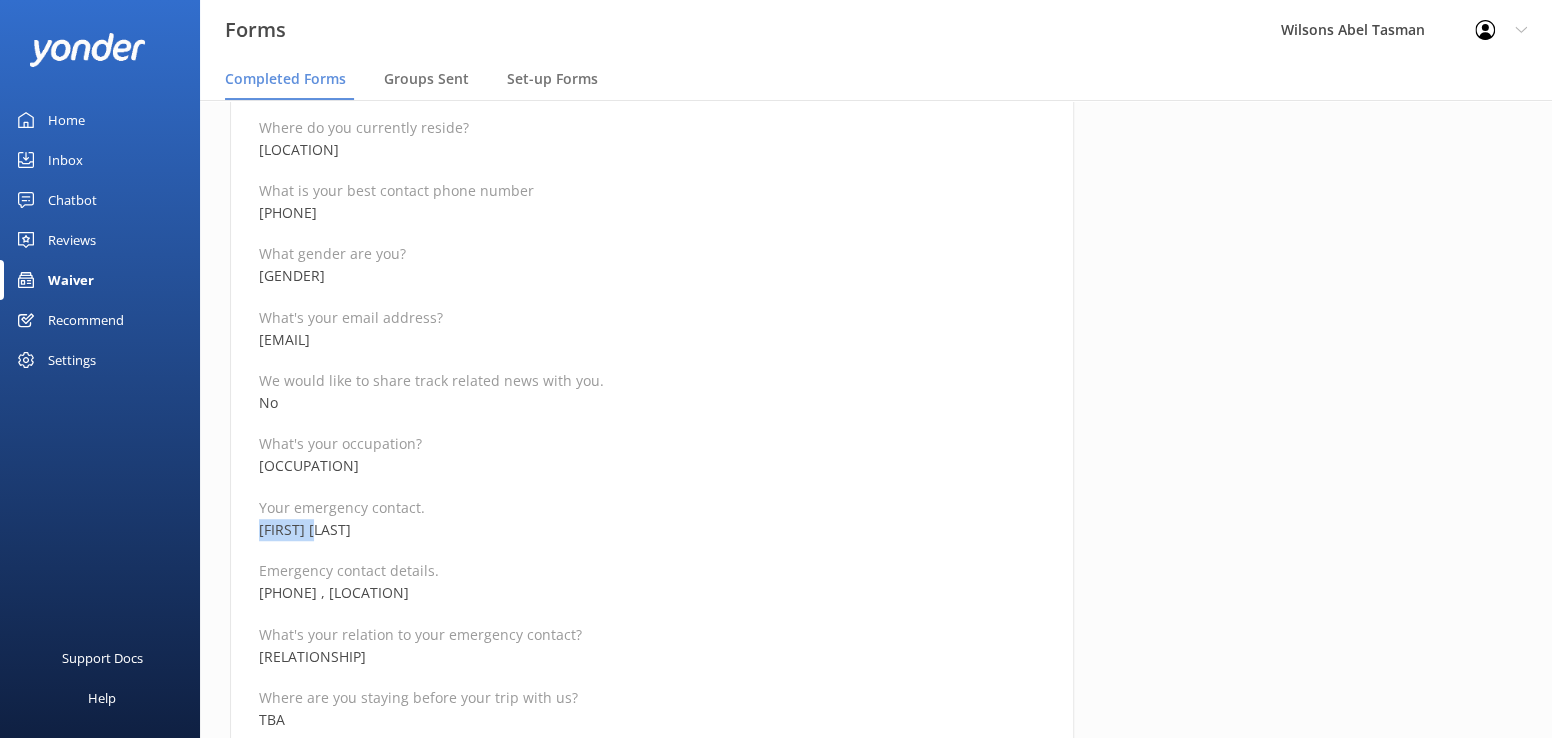 drag, startPoint x: 595, startPoint y: 591, endPoint x: 344, endPoint y: 593, distance: 251.00797 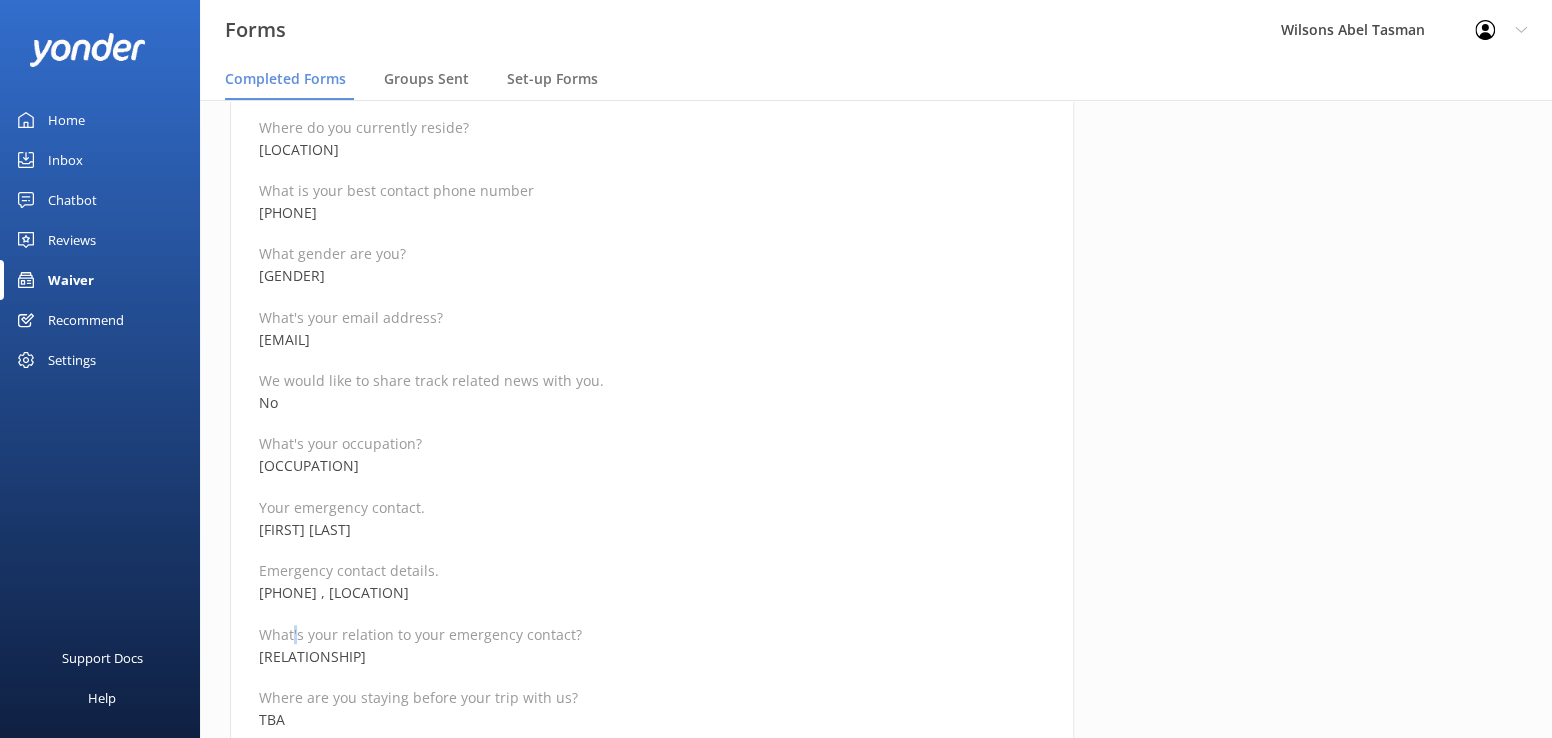 click on "Full name [FIRST] [LAST] Reservation Number [NUMBER] Departure date for your trip with us [DATE] How old are you? [AGE] Where do you currently reside? [LOCATION] What is your best contact phone number [PHONE] What gender are you? [GENDER] What's your email address? [EMAIL] We would like to share track related news with you. No What's your occupation? [OCCUPATION] Your emergency contact. [FIRST] [LAST] Emergency contact details. [PHONE] , [LOCATION] What's your relation to your emergency contact? [RELATIONSHIP] Where are you staying before your trip with us? TBA Where are you staying after your trip with us? TBA Do you require bus transfers or are you driving to our office? yes Do you suffer from or have any medical complaints? No medical complaints Are you taking any medication at present? na Do you have any dietary requirements of food allergies? How did you hear about Wilsons Abel Tasman’s trips? Guest Declaration" at bounding box center (652, 1098) 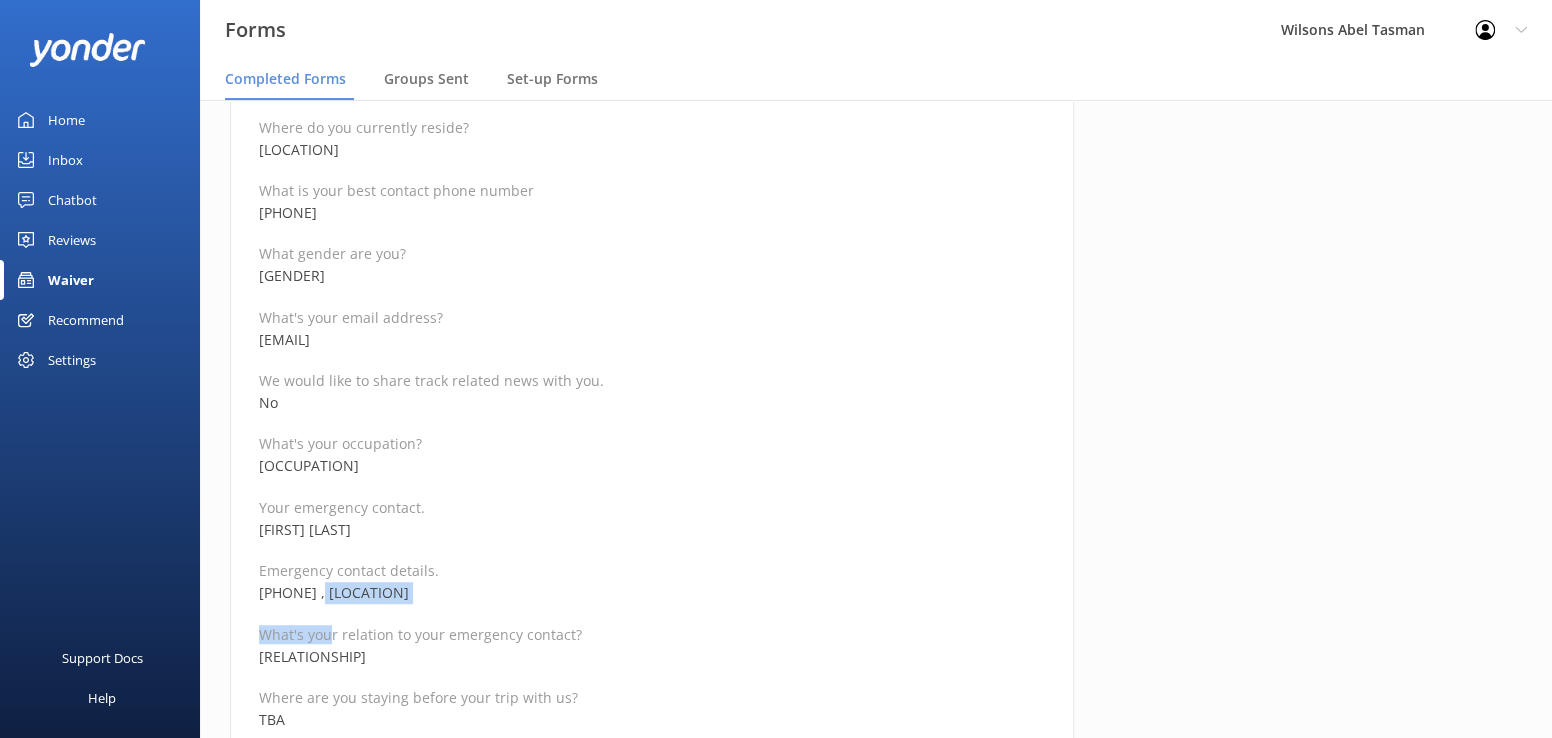 drag, startPoint x: 296, startPoint y: 605, endPoint x: 331, endPoint y: 605, distance: 35 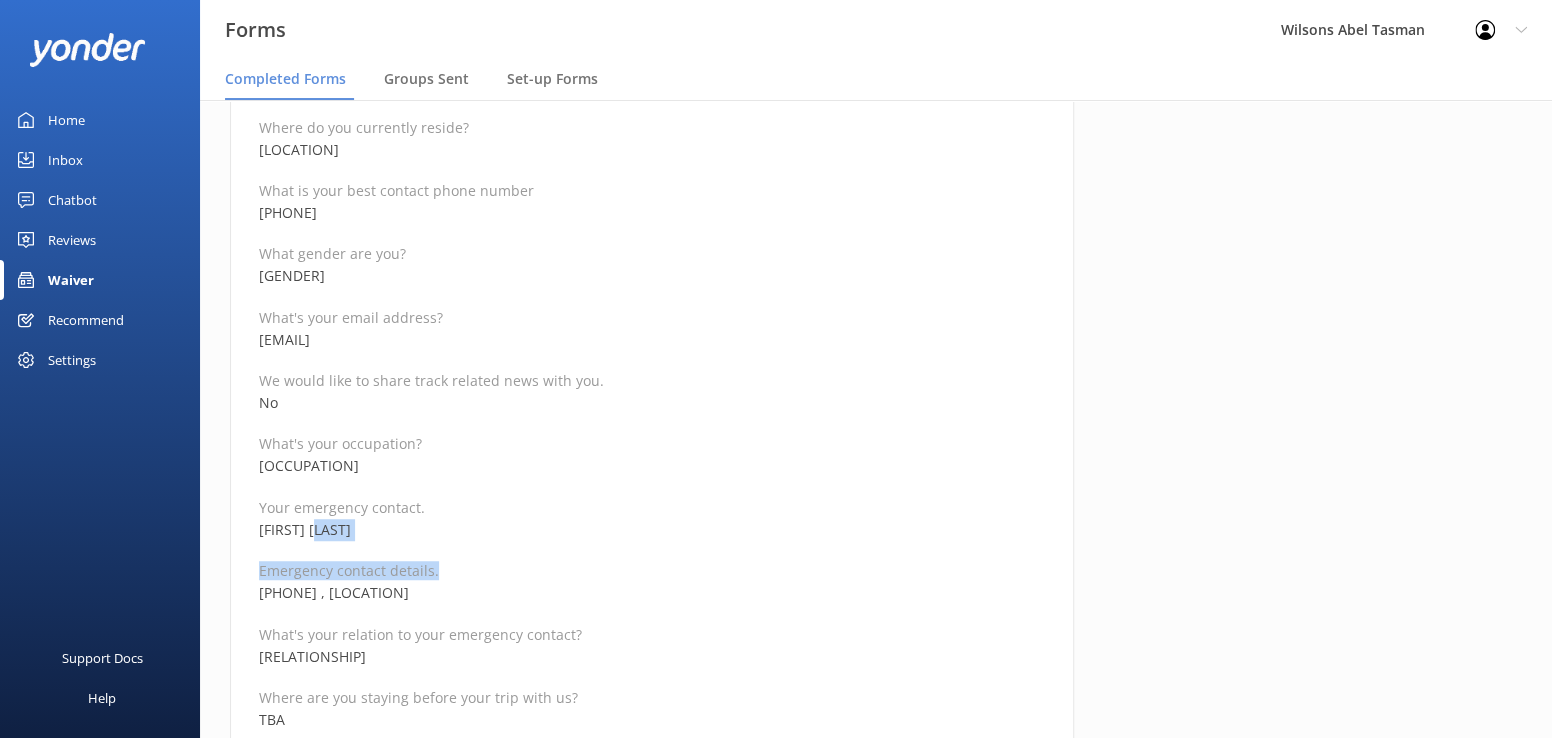 drag, startPoint x: 331, startPoint y: 605, endPoint x: 704, endPoint y: 541, distance: 378.45078 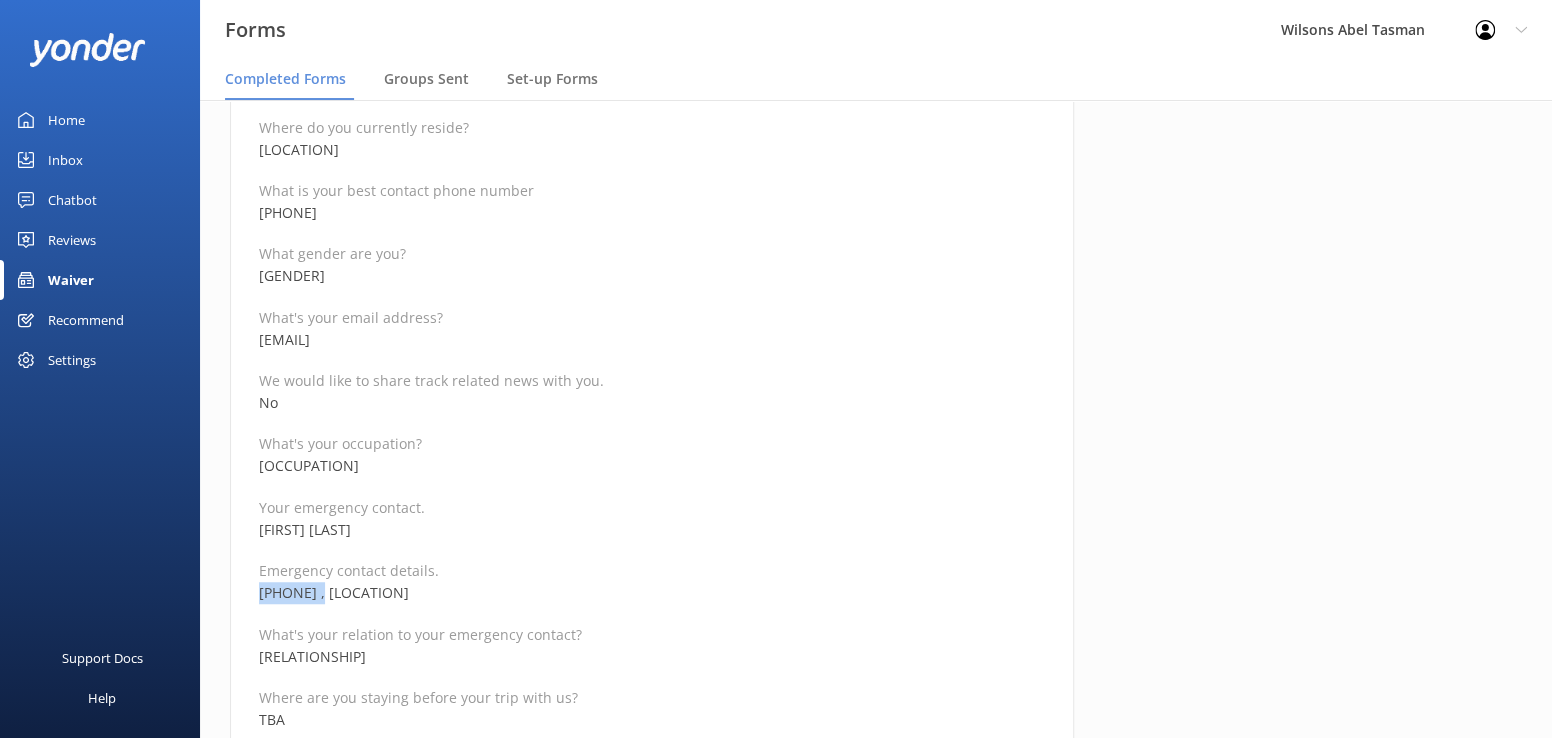 drag, startPoint x: 331, startPoint y: 591, endPoint x: 258, endPoint y: 589, distance: 73.02739 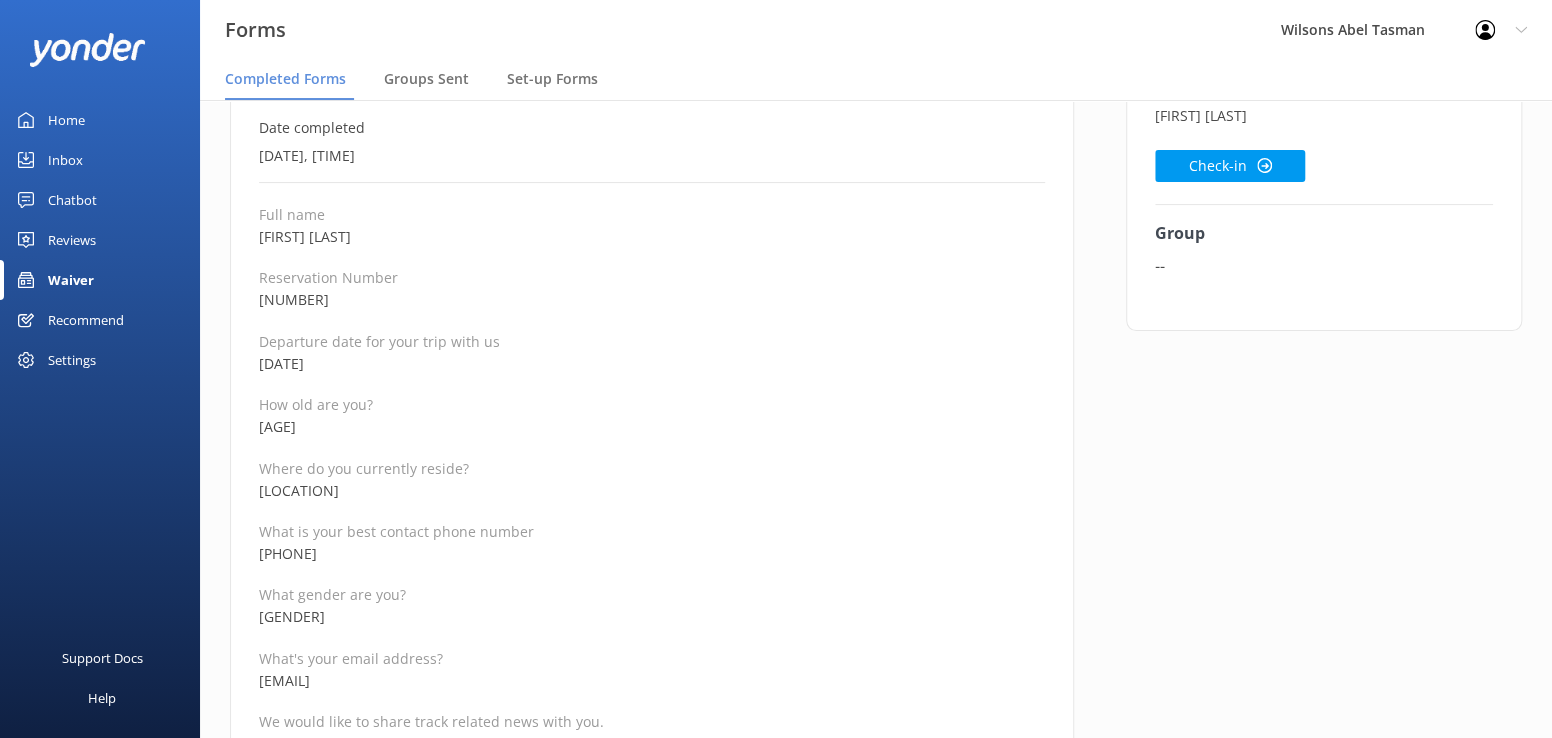 scroll, scrollTop: 0, scrollLeft: 0, axis: both 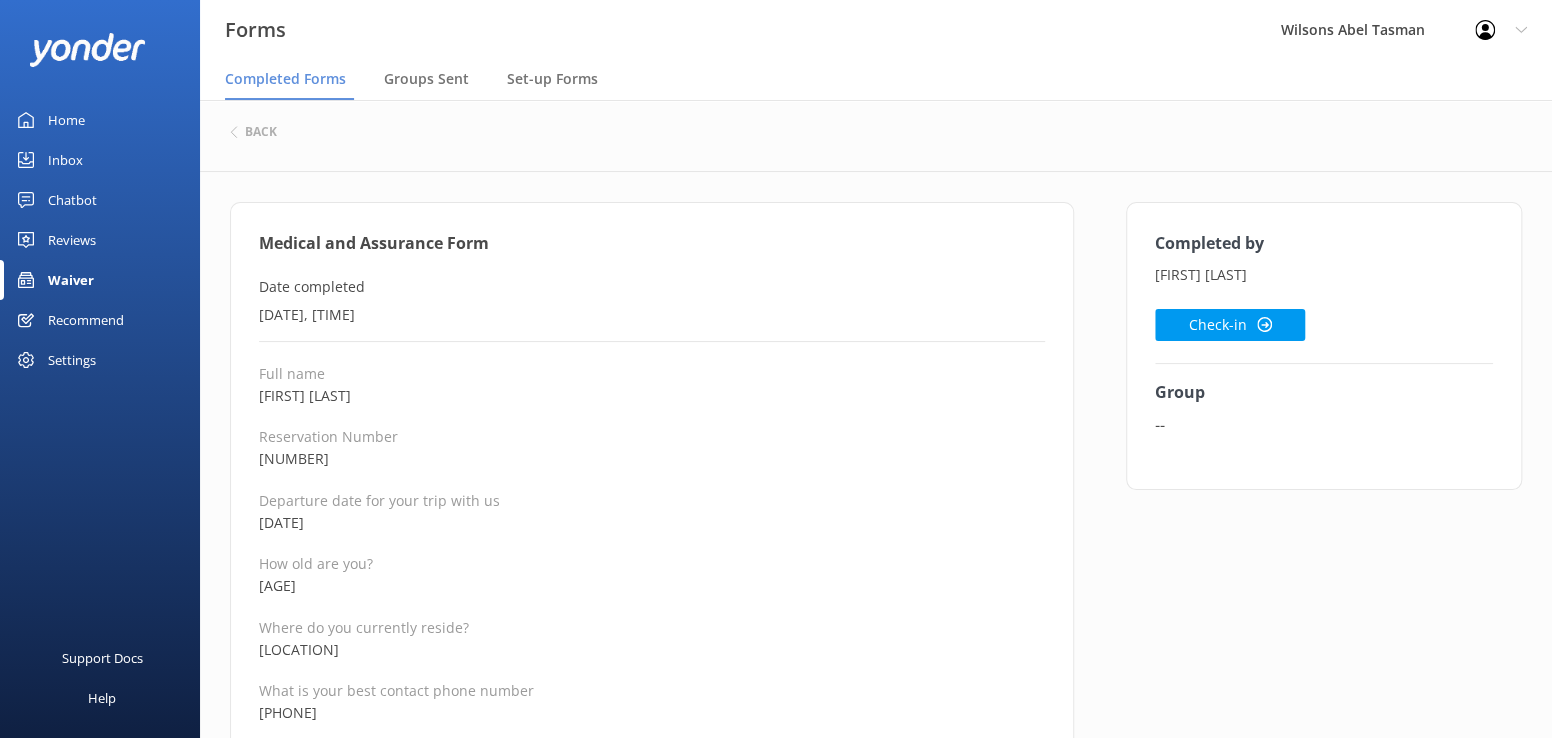 drag, startPoint x: 373, startPoint y: 586, endPoint x: 258, endPoint y: 582, distance: 115.06954 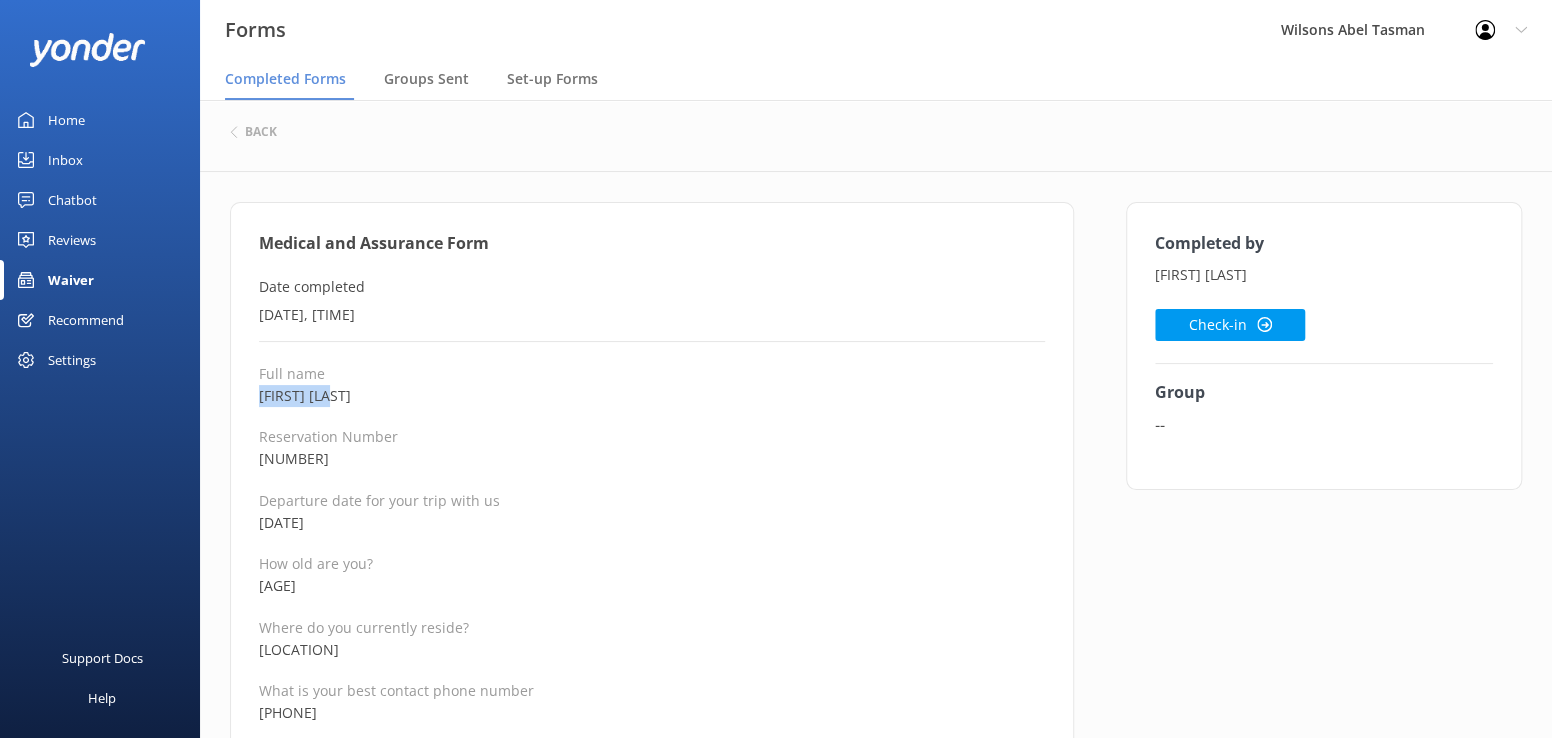 drag, startPoint x: 394, startPoint y: 396, endPoint x: 258, endPoint y: 396, distance: 136 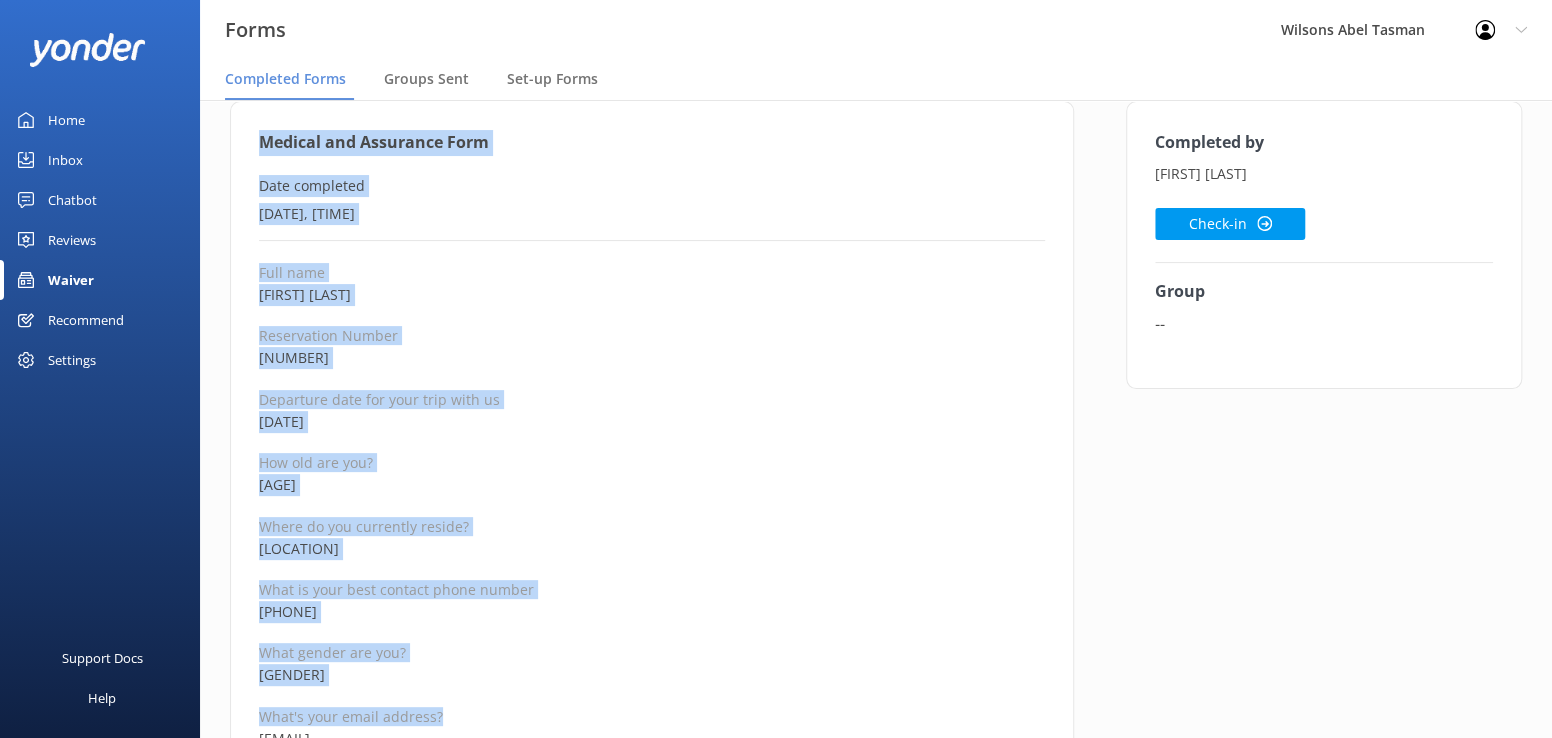 scroll, scrollTop: 108, scrollLeft: 0, axis: vertical 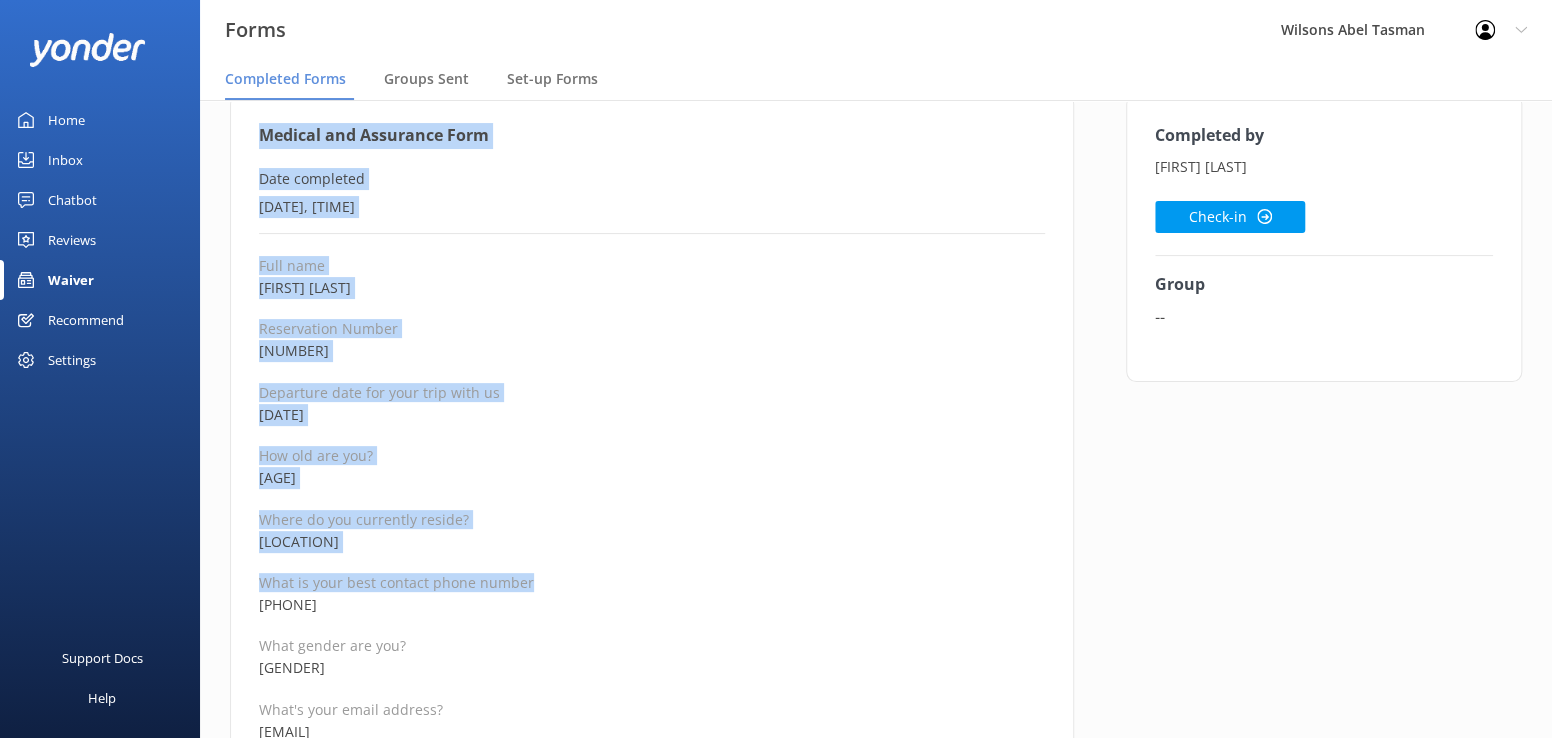 drag, startPoint x: 254, startPoint y: 238, endPoint x: 591, endPoint y: 577, distance: 478.0063 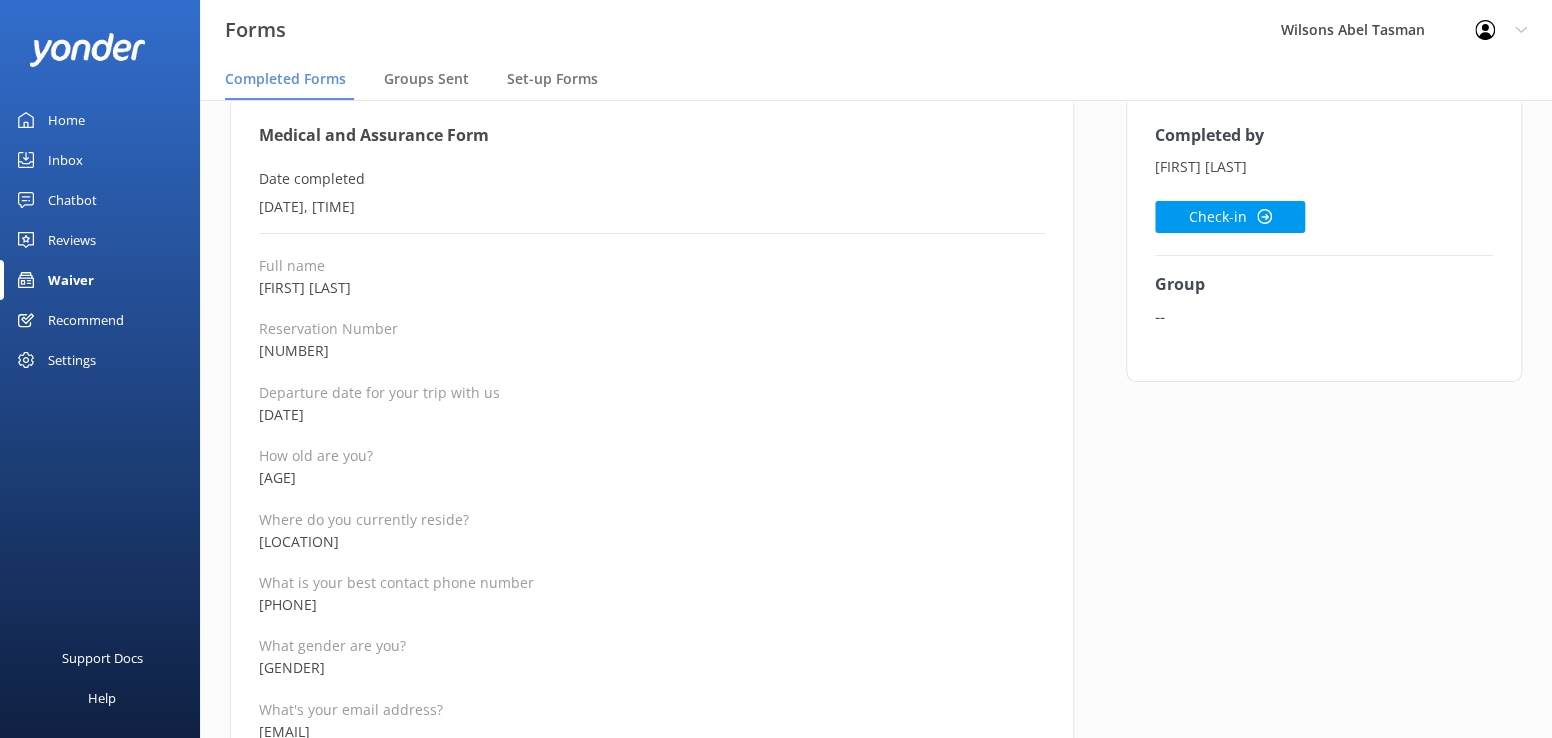 drag, startPoint x: 1486, startPoint y: 589, endPoint x: 1456, endPoint y: 584, distance: 30.413813 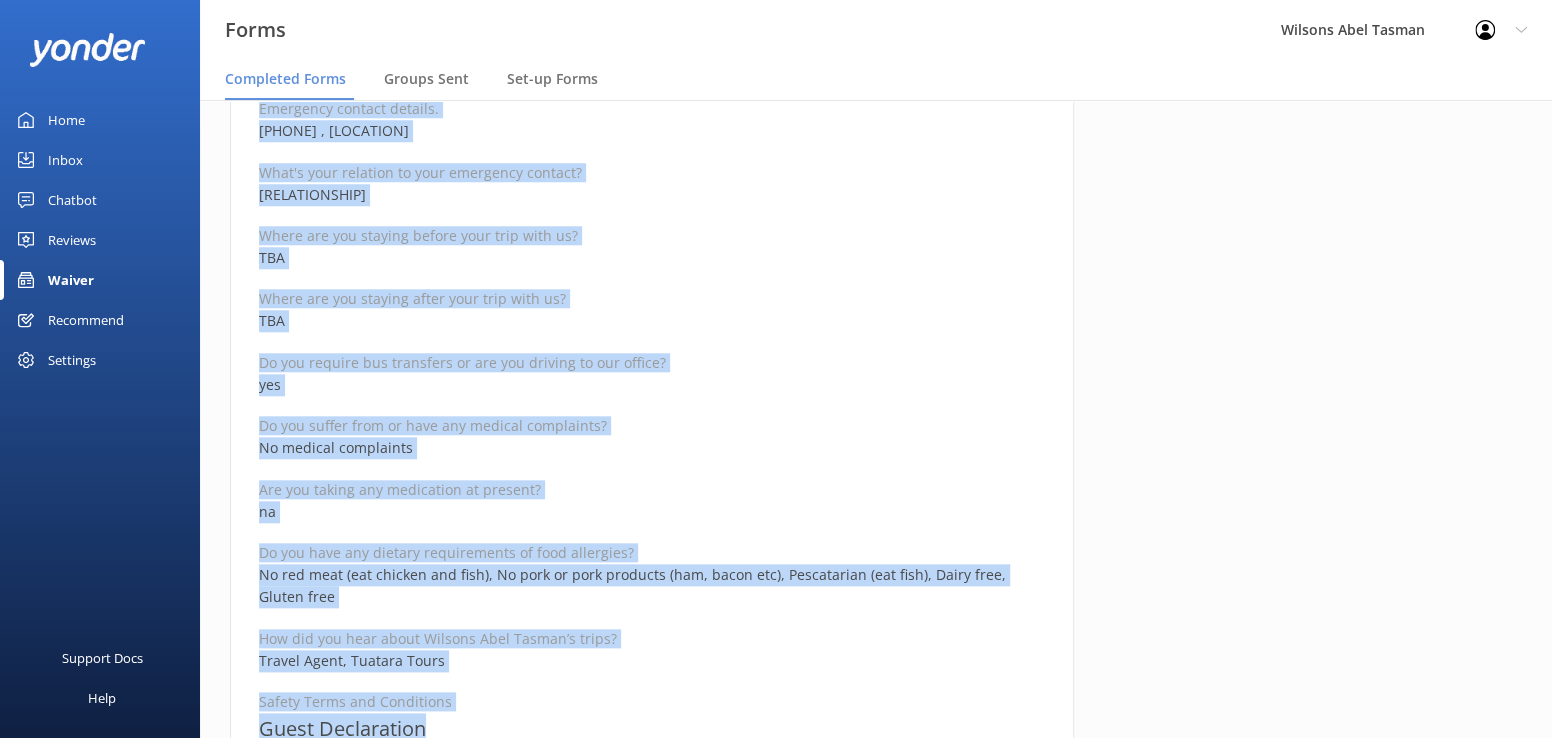 scroll, scrollTop: 1121, scrollLeft: 0, axis: vertical 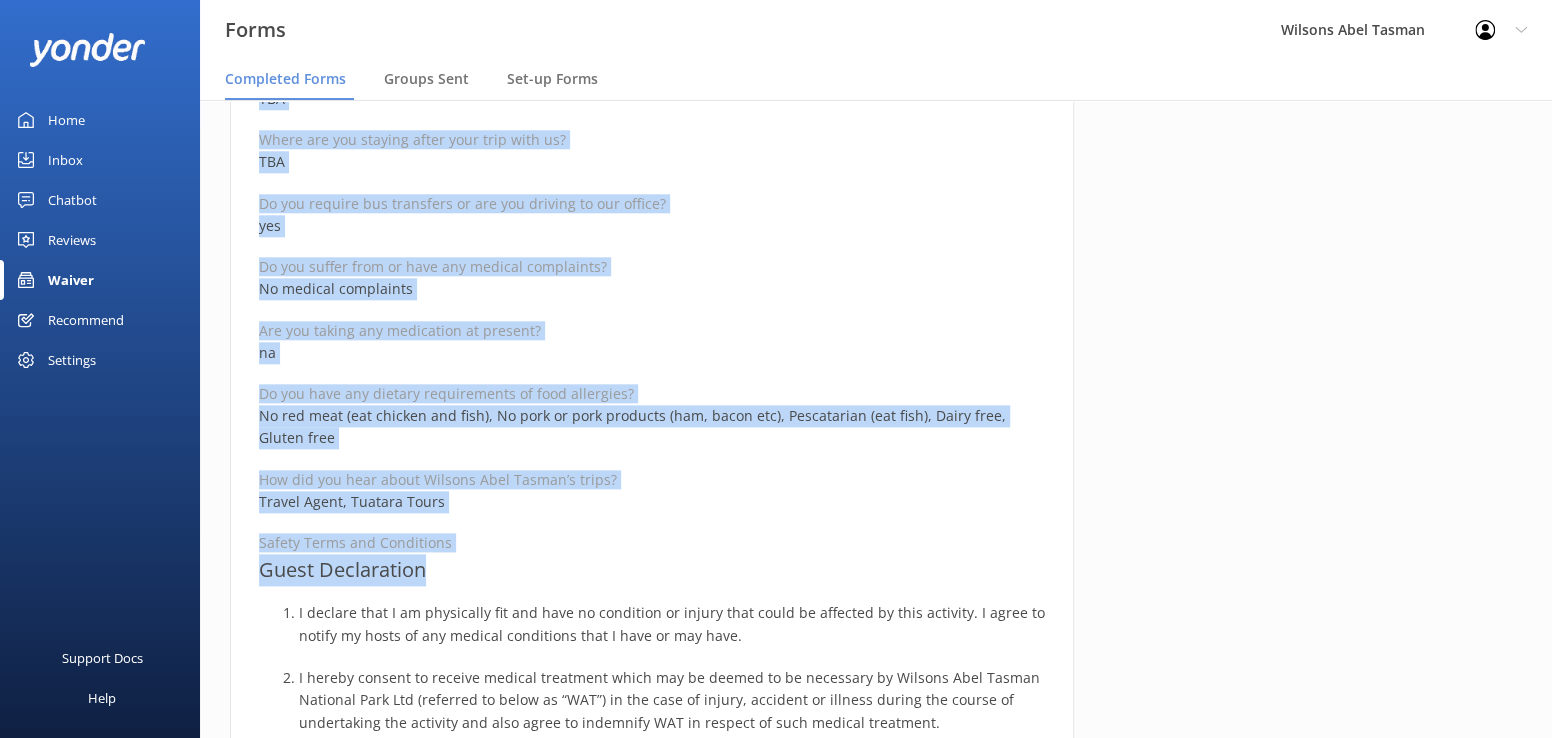 drag, startPoint x: 259, startPoint y: 134, endPoint x: 670, endPoint y: 575, distance: 602.8283 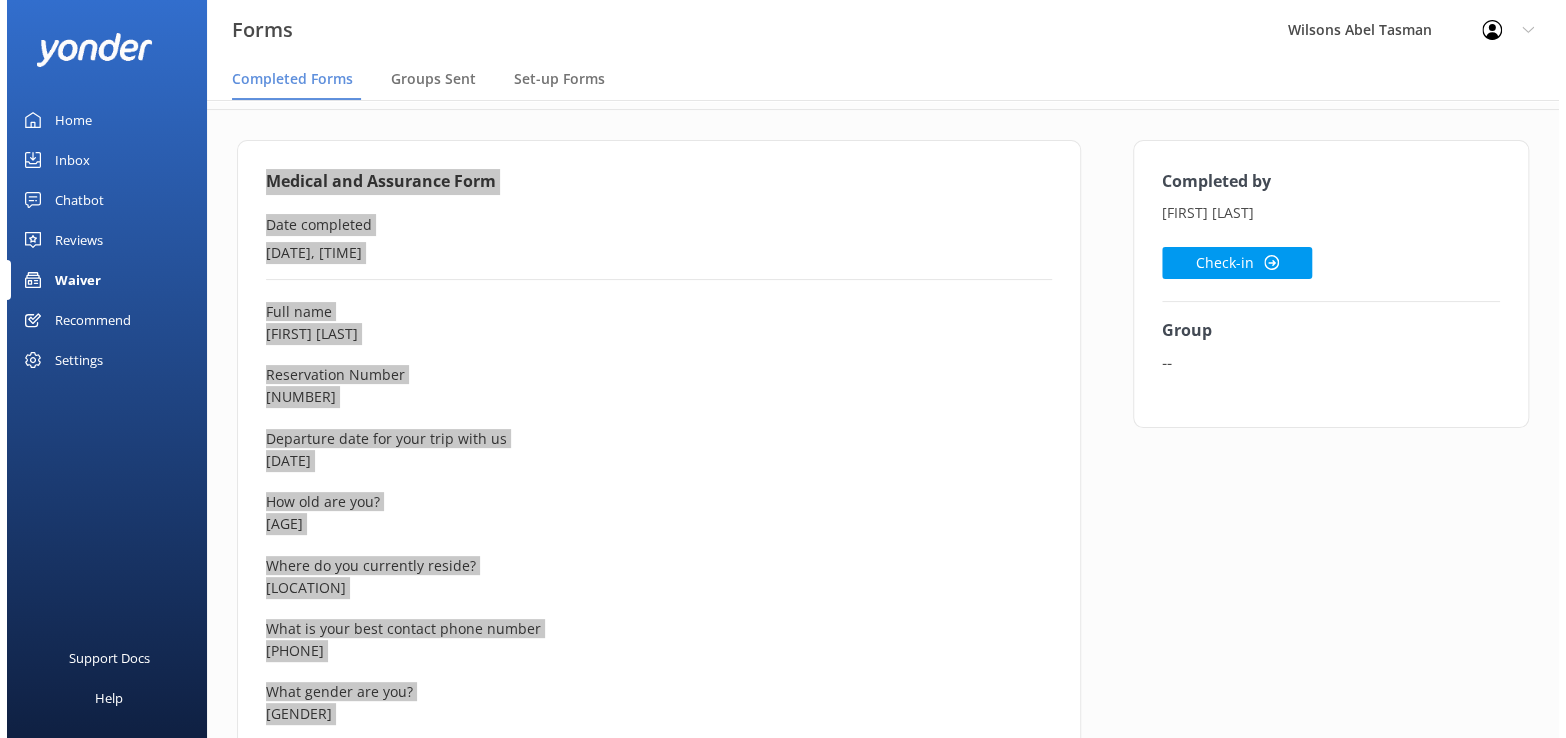 scroll, scrollTop: 0, scrollLeft: 0, axis: both 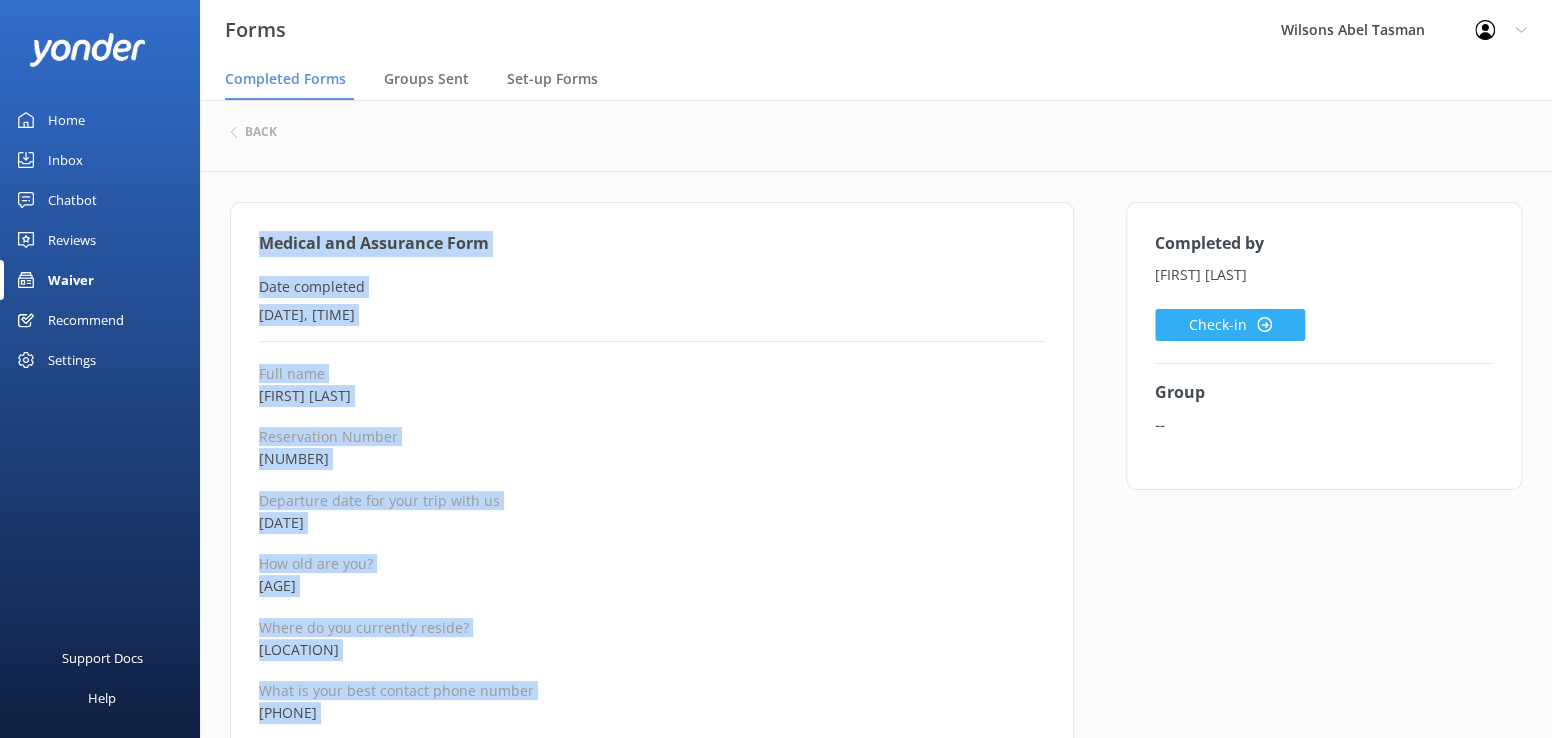 click on "Check-in" at bounding box center [1230, 325] 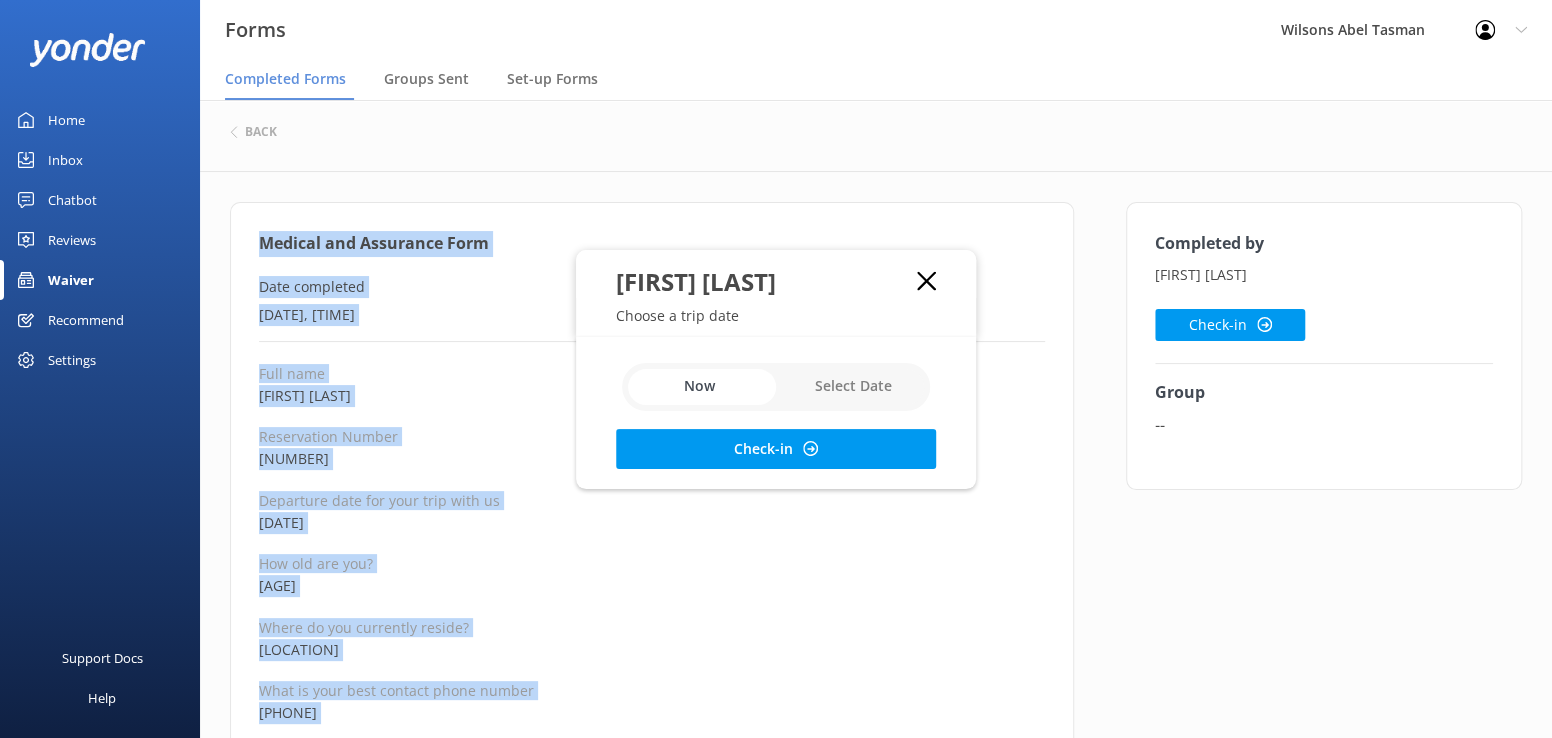 click at bounding box center [776, 387] 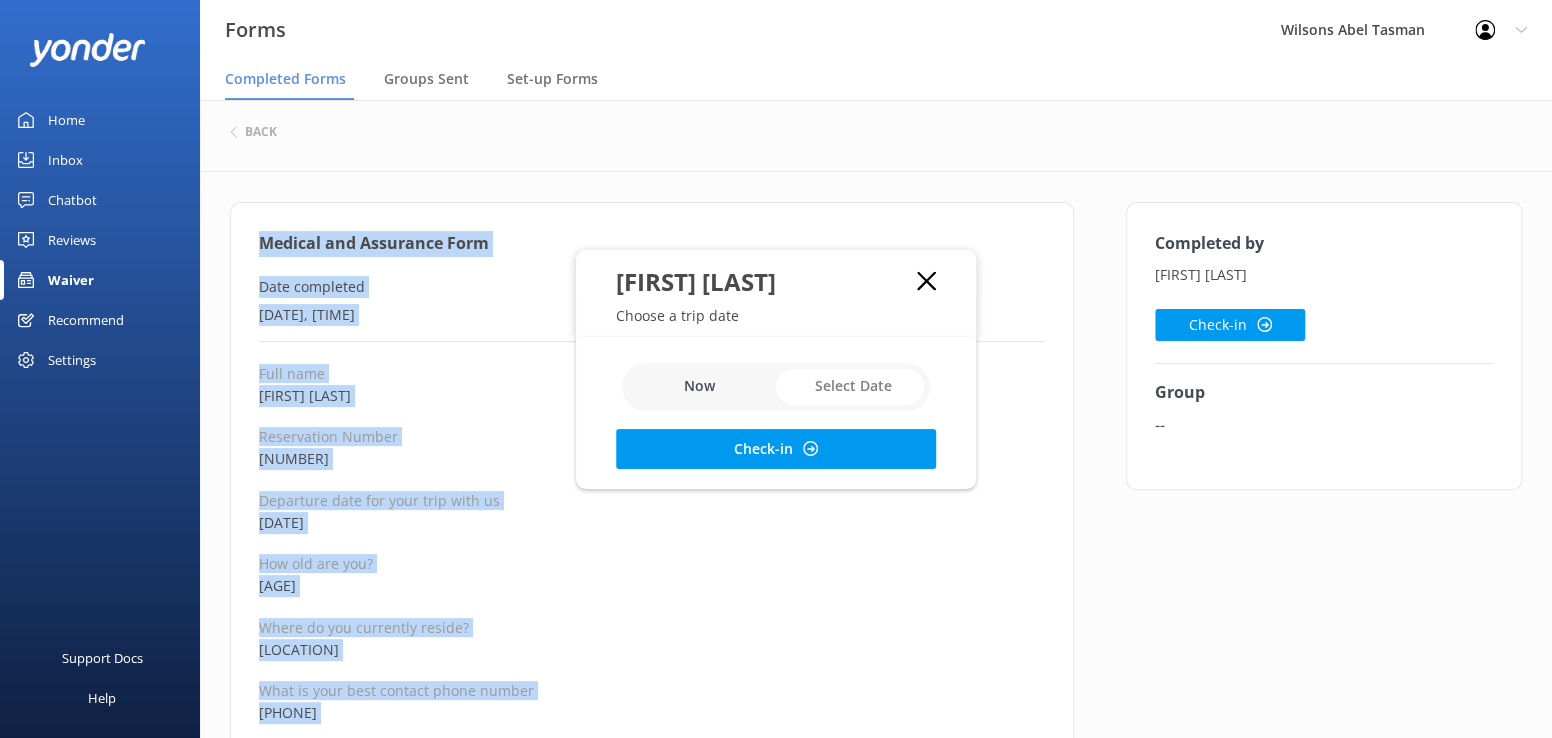 checkbox on "true" 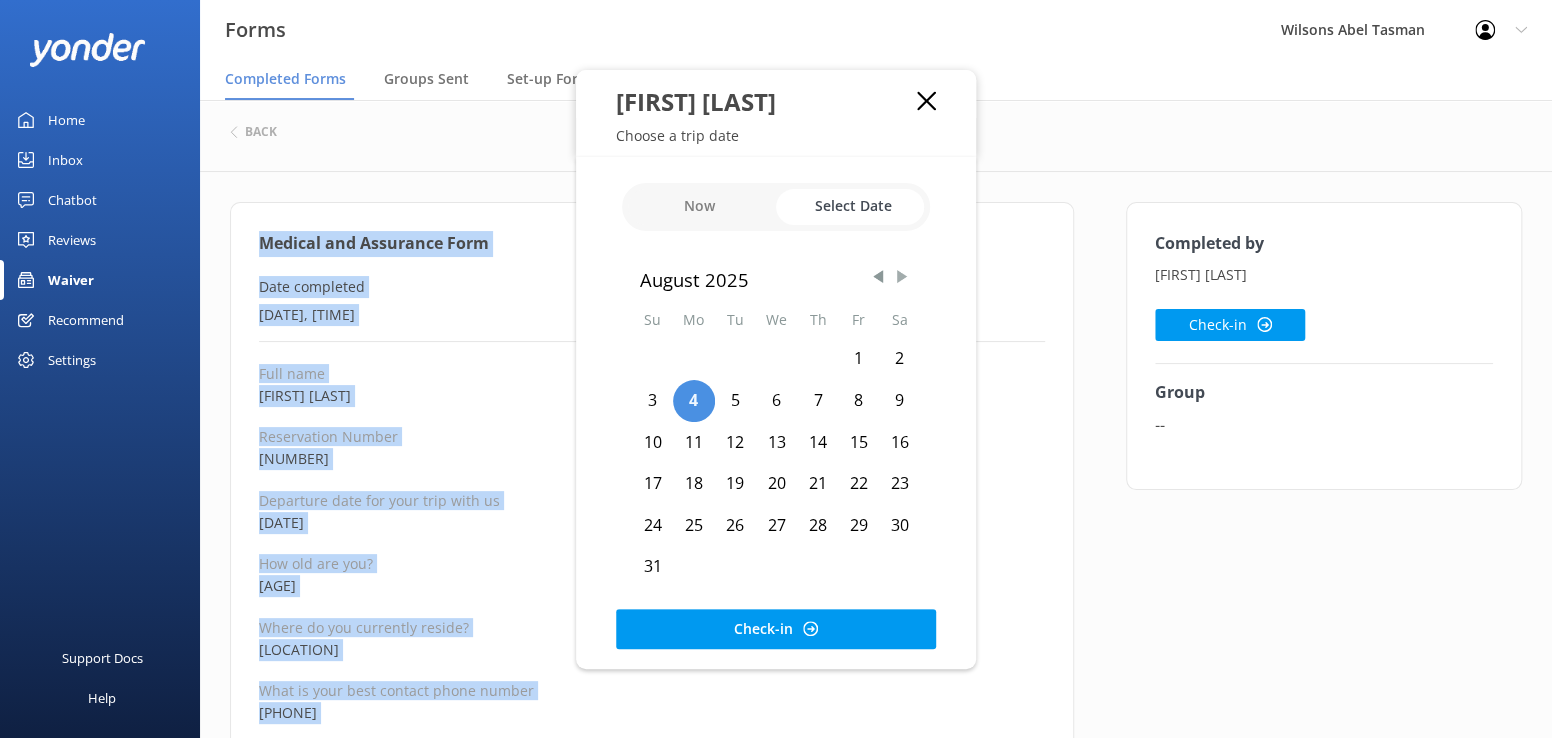 click at bounding box center [902, 277] 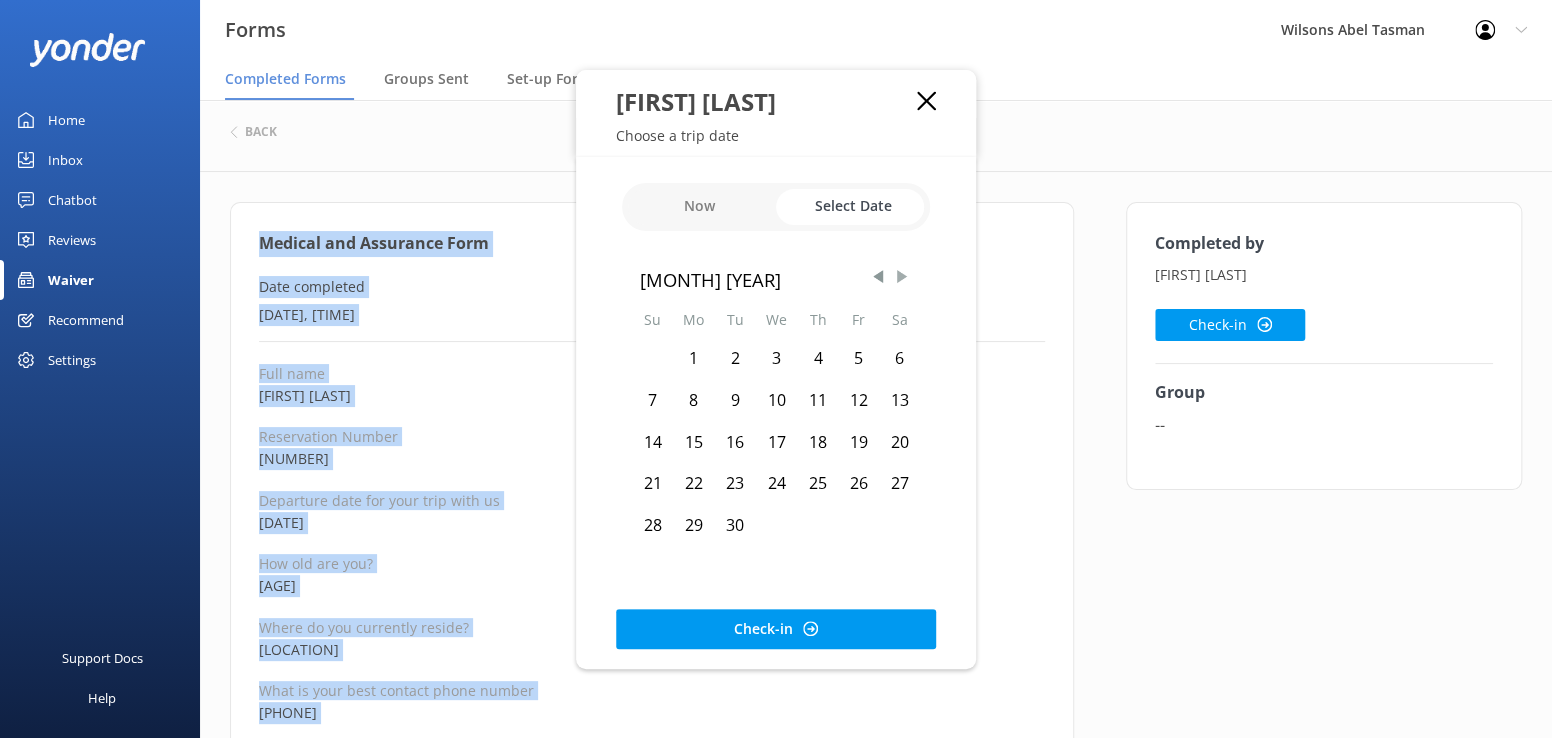 click at bounding box center (902, 277) 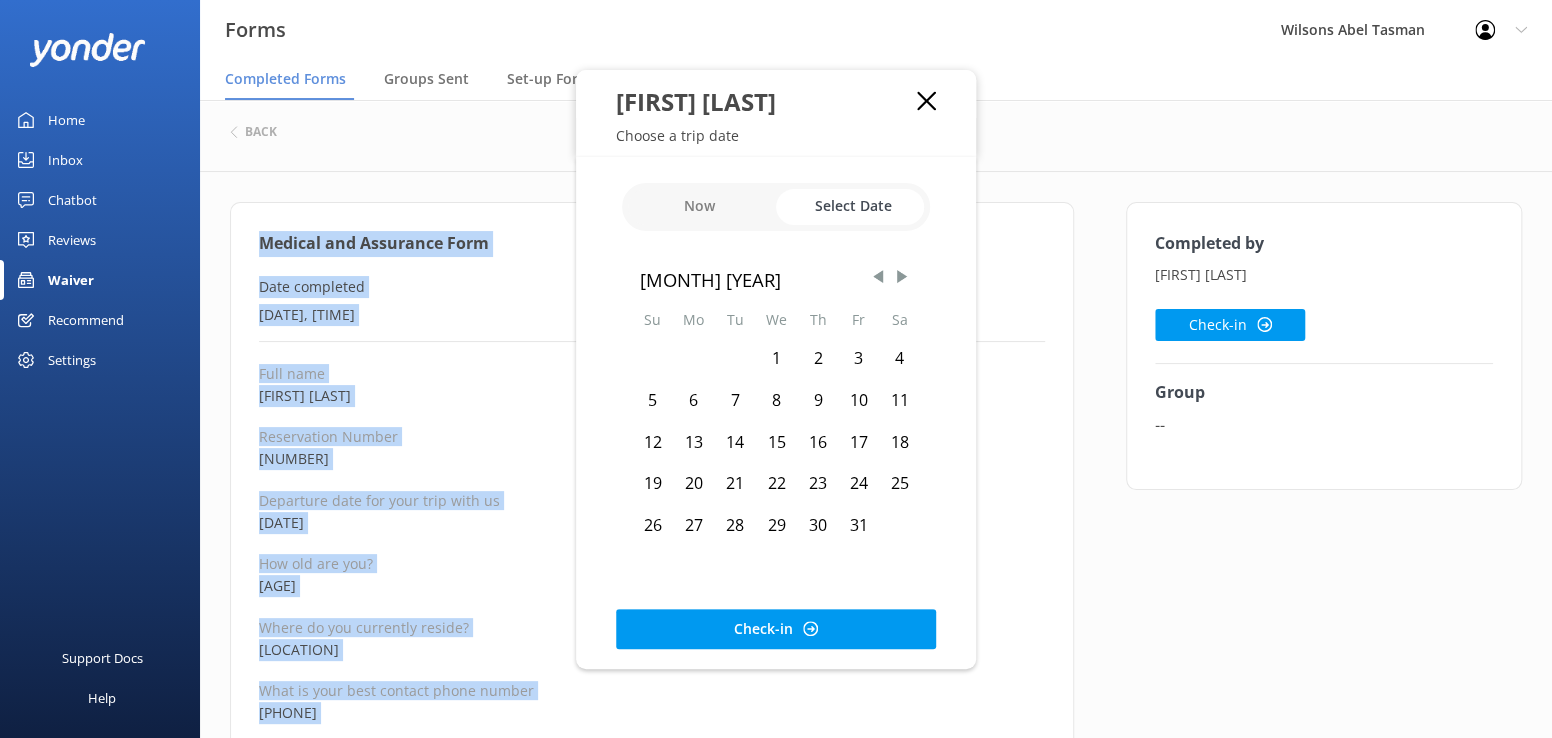 drag, startPoint x: 779, startPoint y: 443, endPoint x: 773, endPoint y: 486, distance: 43.416588 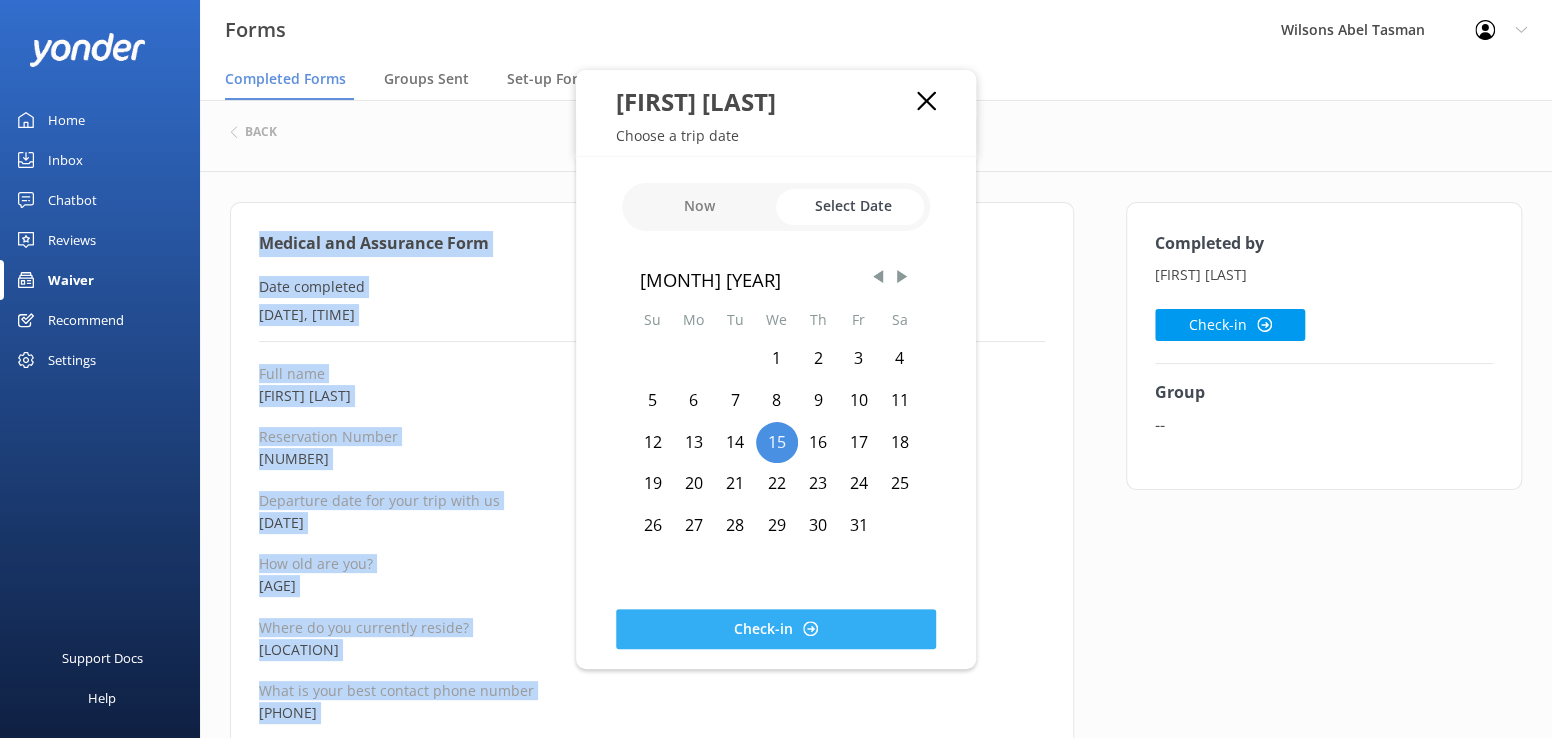 click on "Check-in" at bounding box center [776, 629] 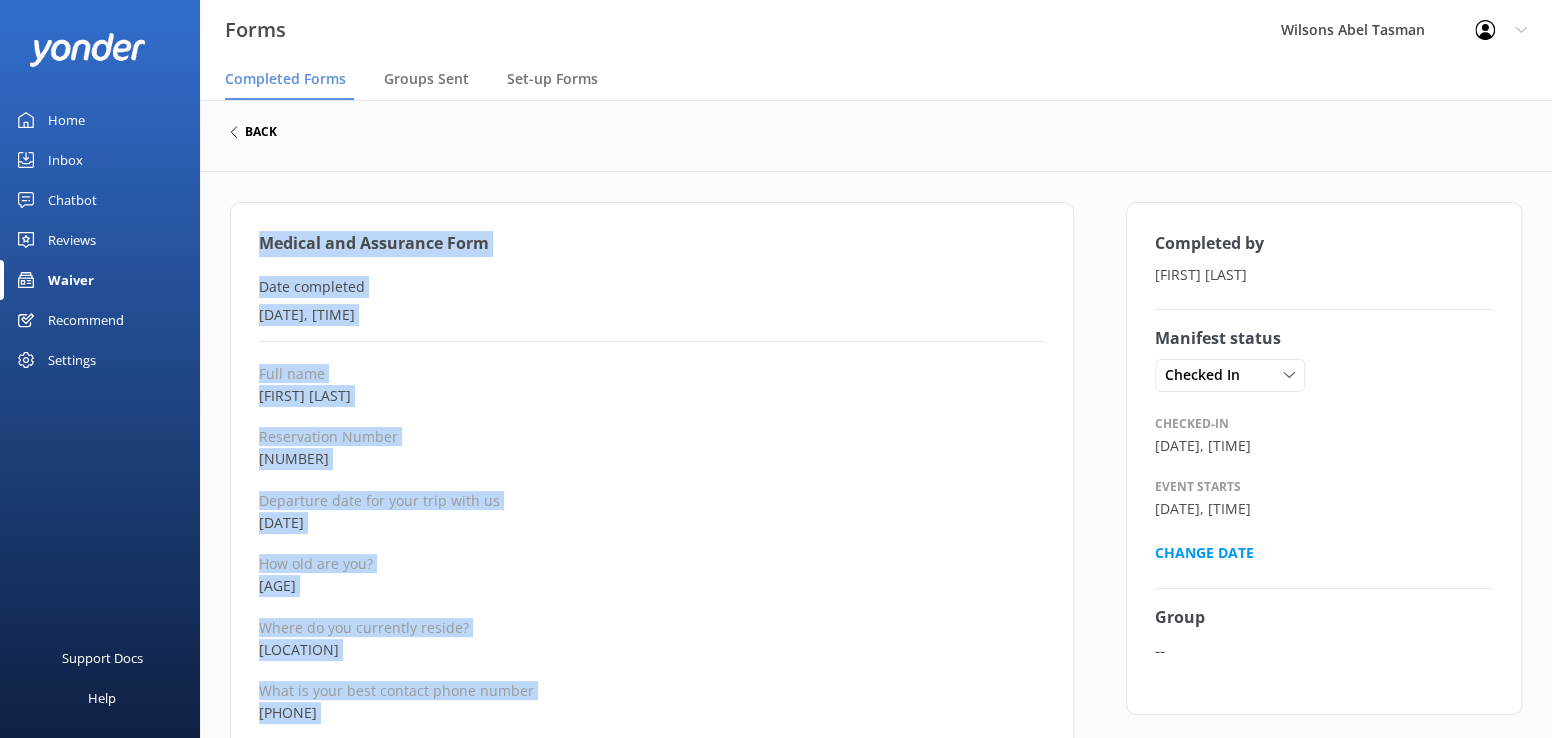 click on "back" at bounding box center [261, 132] 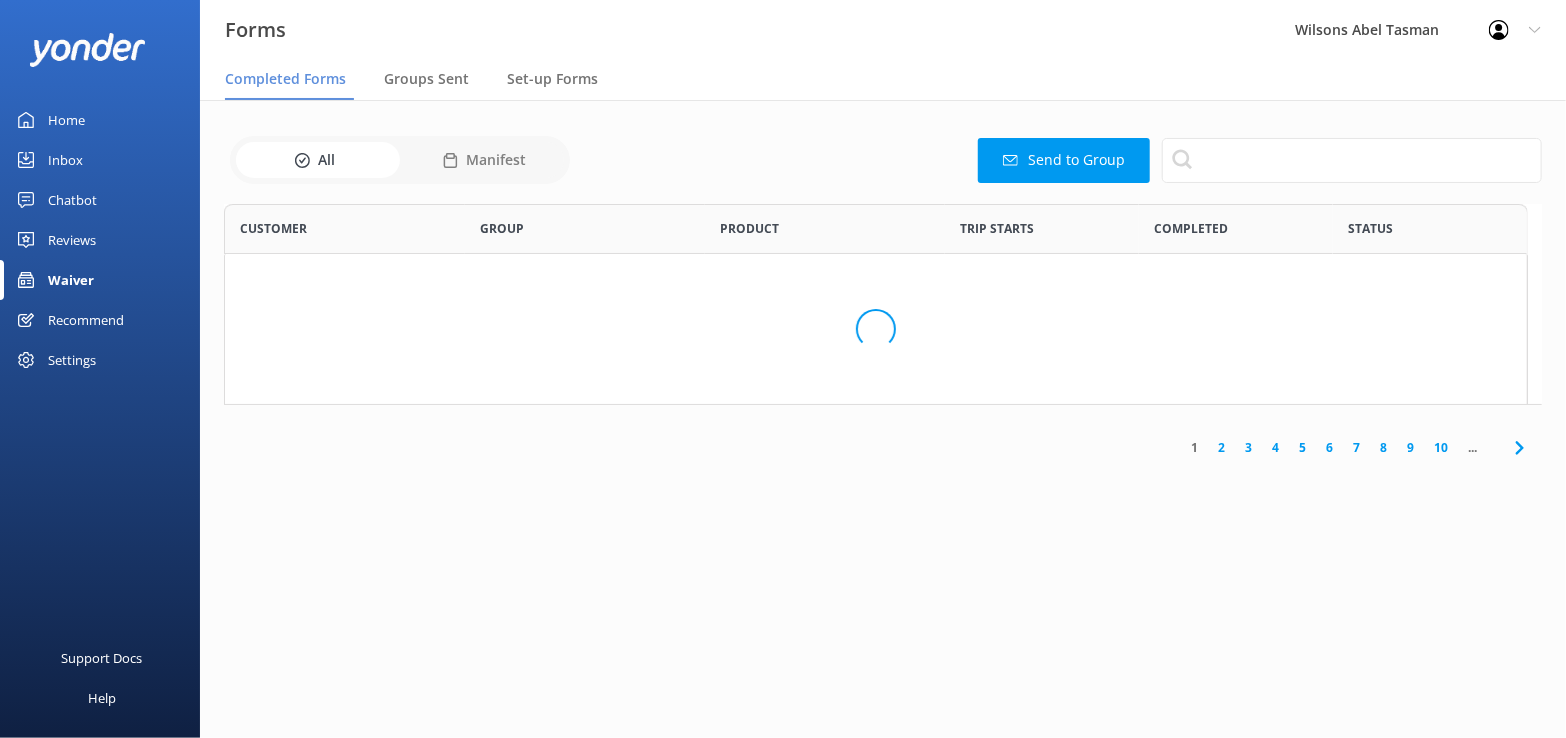 scroll, scrollTop: 15, scrollLeft: 16, axis: both 